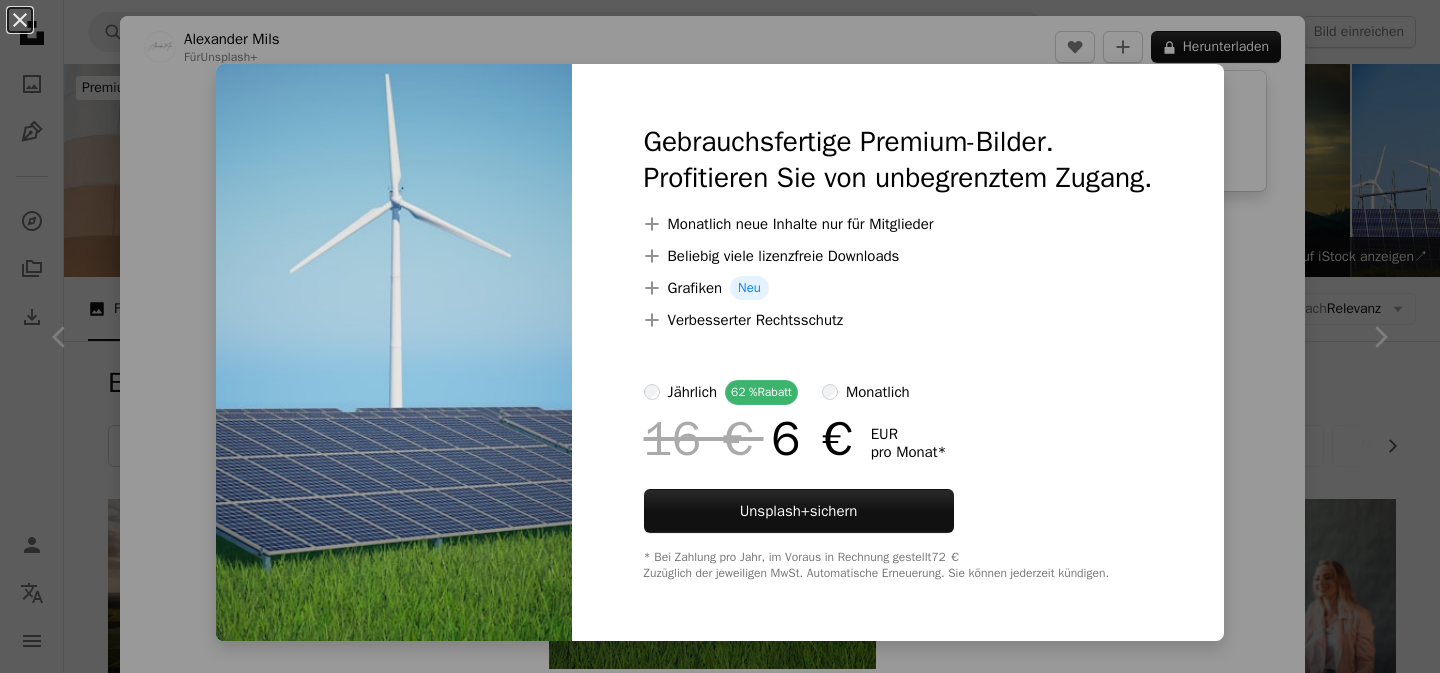 scroll, scrollTop: 1278, scrollLeft: 0, axis: vertical 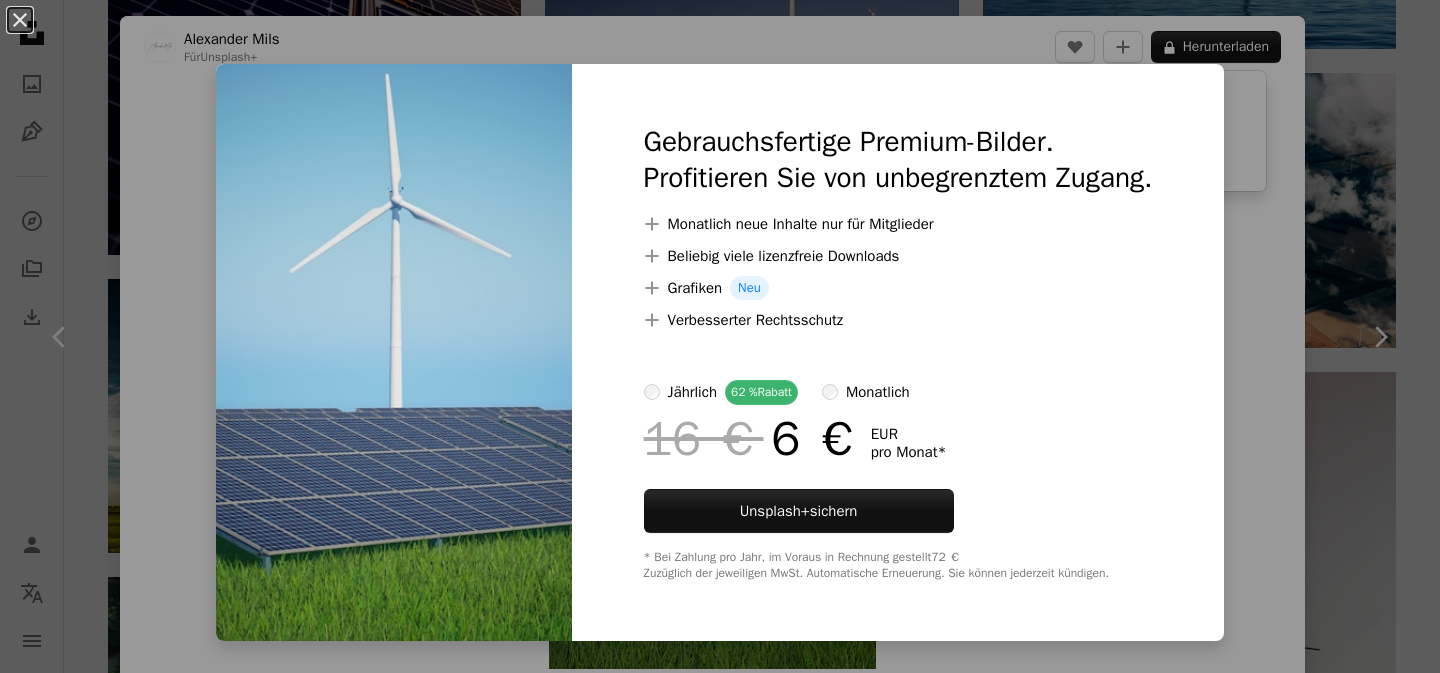 click on "An X shape Gebrauchsfertige Premium-Bilder. Profitieren Sie von unbegrenztem Zugang. A plus sign Monatlich neue Inhalte nur für Mitglieder A plus sign Beliebig viele lizenzfreie Downloads A plus sign Grafiken  Neu A plus sign Verbesserter Rechtsschutz jährlich 62 %  Rabatt monatlich 16 €   6 € EUR pro Monat * Unsplash+  sichern * Bei Zahlung pro Jahr, im Voraus in Rechnung gestellt  72 € Zuzüglich der jeweiligen MwSt. Automatische Erneuerung. Sie können jederzeit kündigen." at bounding box center [720, 336] 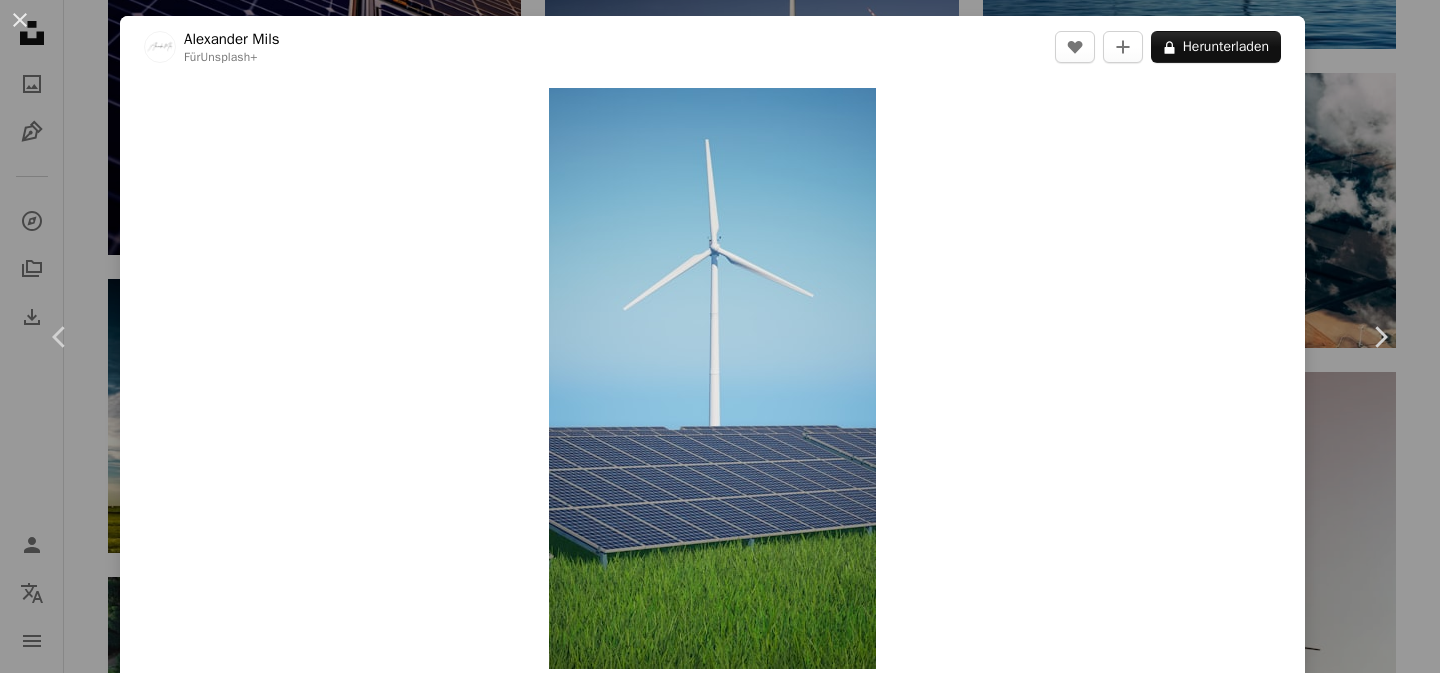 click on "**********" at bounding box center (720, 1006) 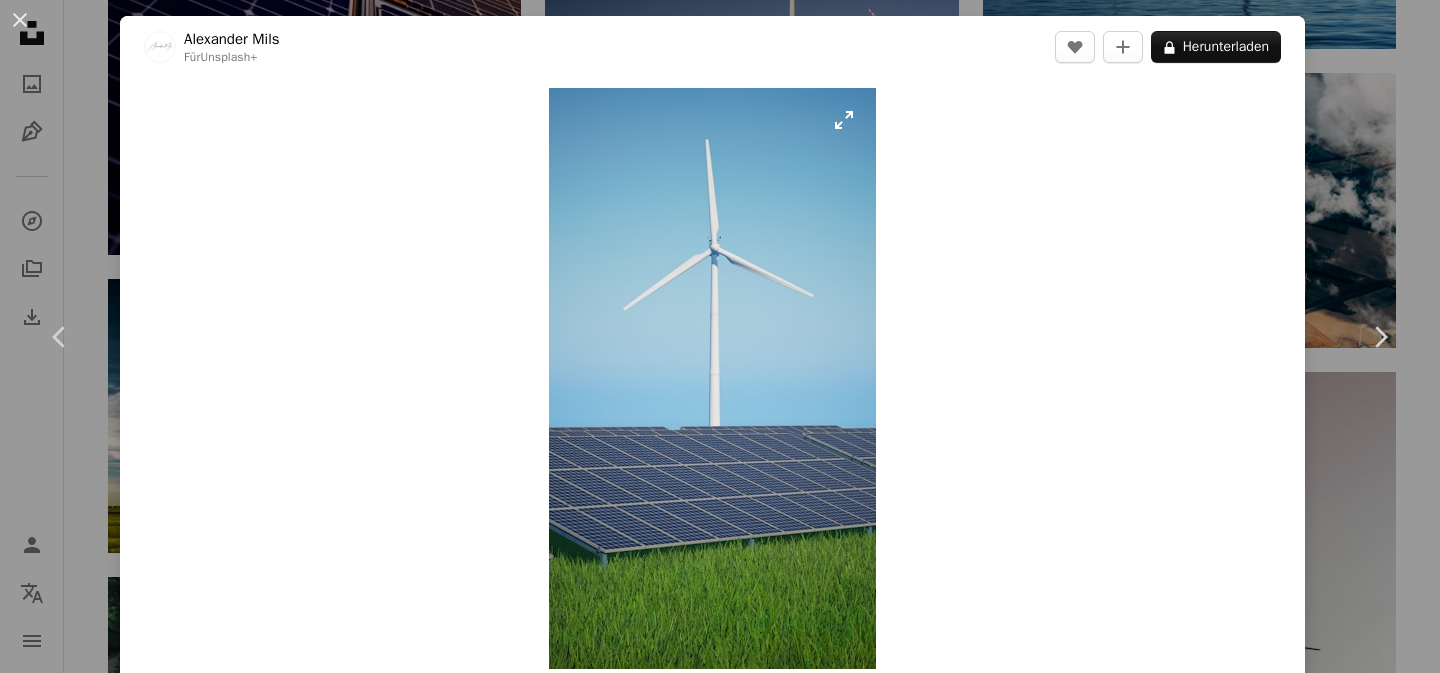 click at bounding box center (712, 378) 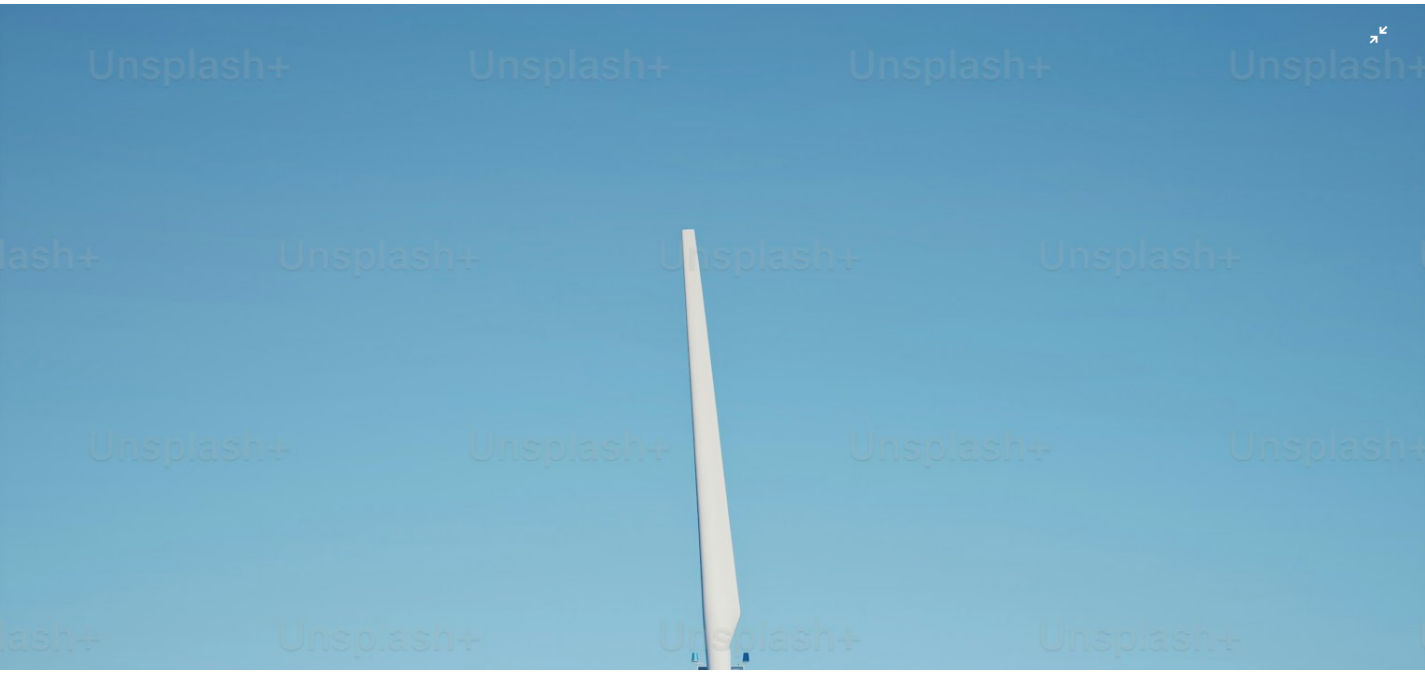 scroll, scrollTop: 919, scrollLeft: 0, axis: vertical 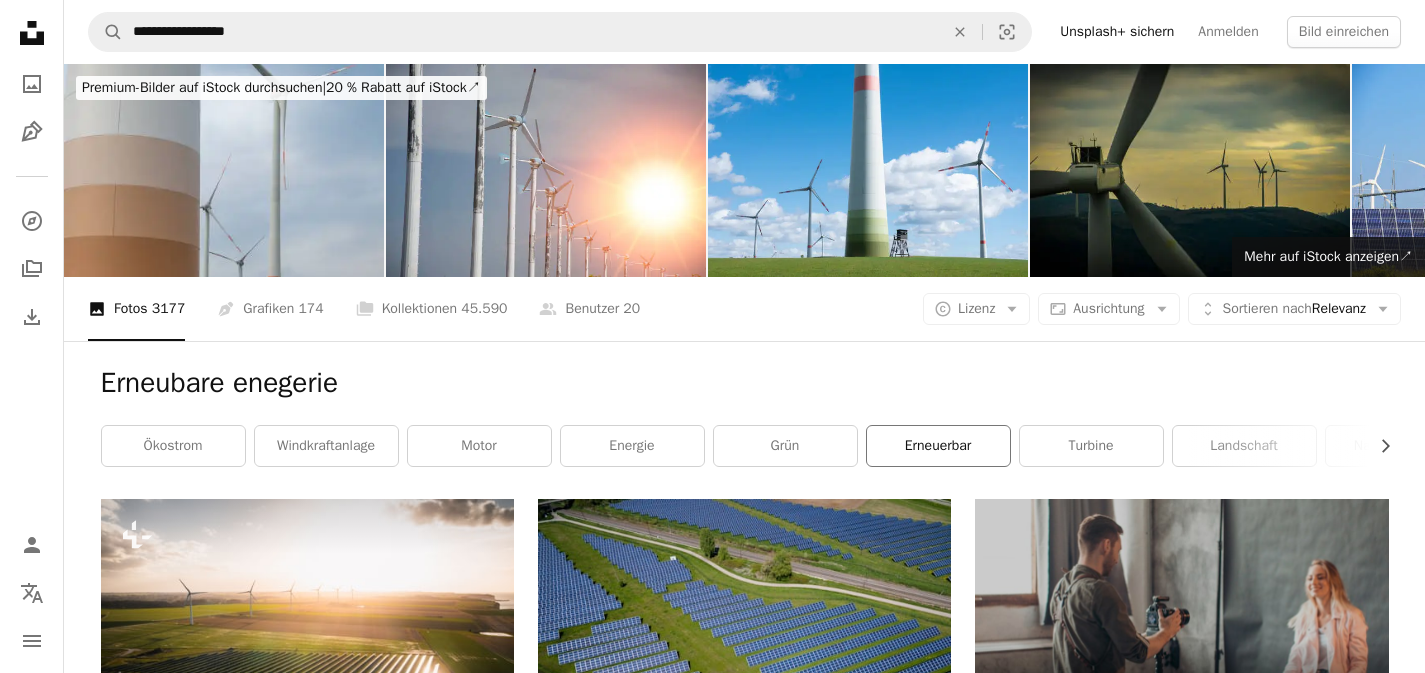 click on "erneuerbar" at bounding box center (938, 446) 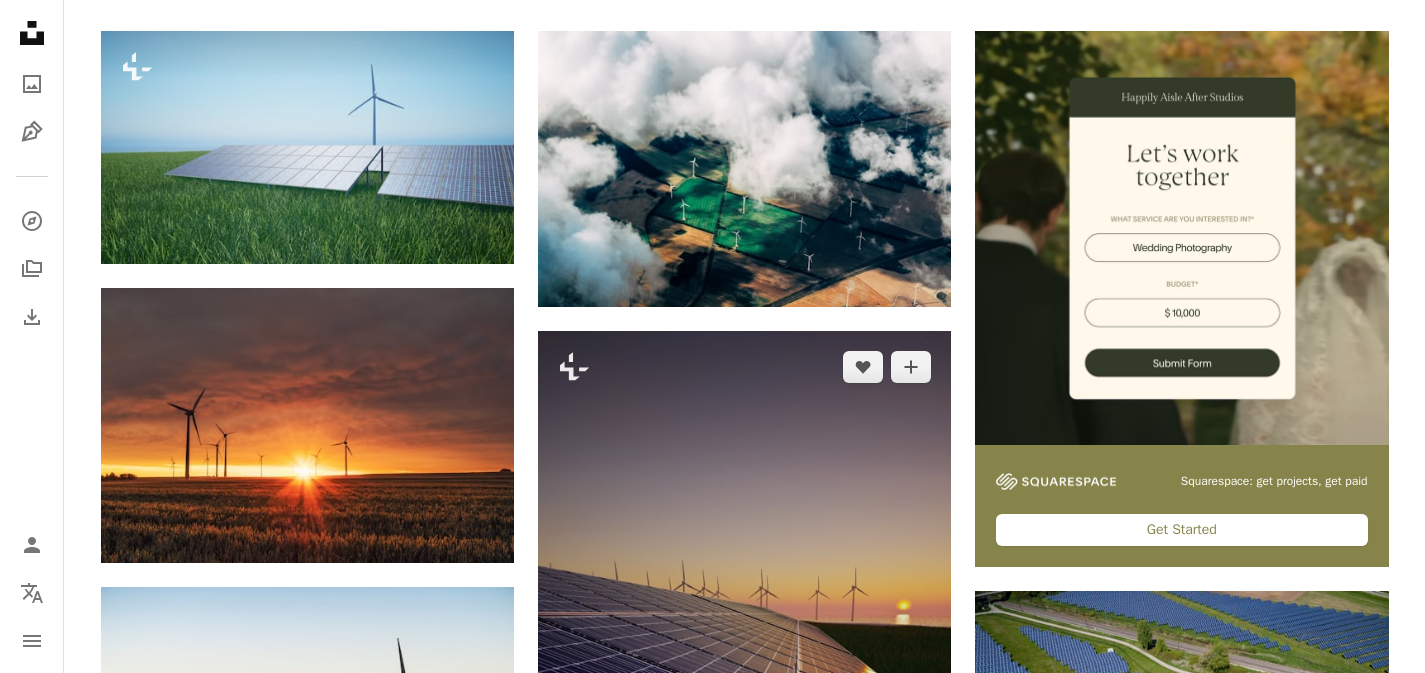 scroll, scrollTop: 0, scrollLeft: 0, axis: both 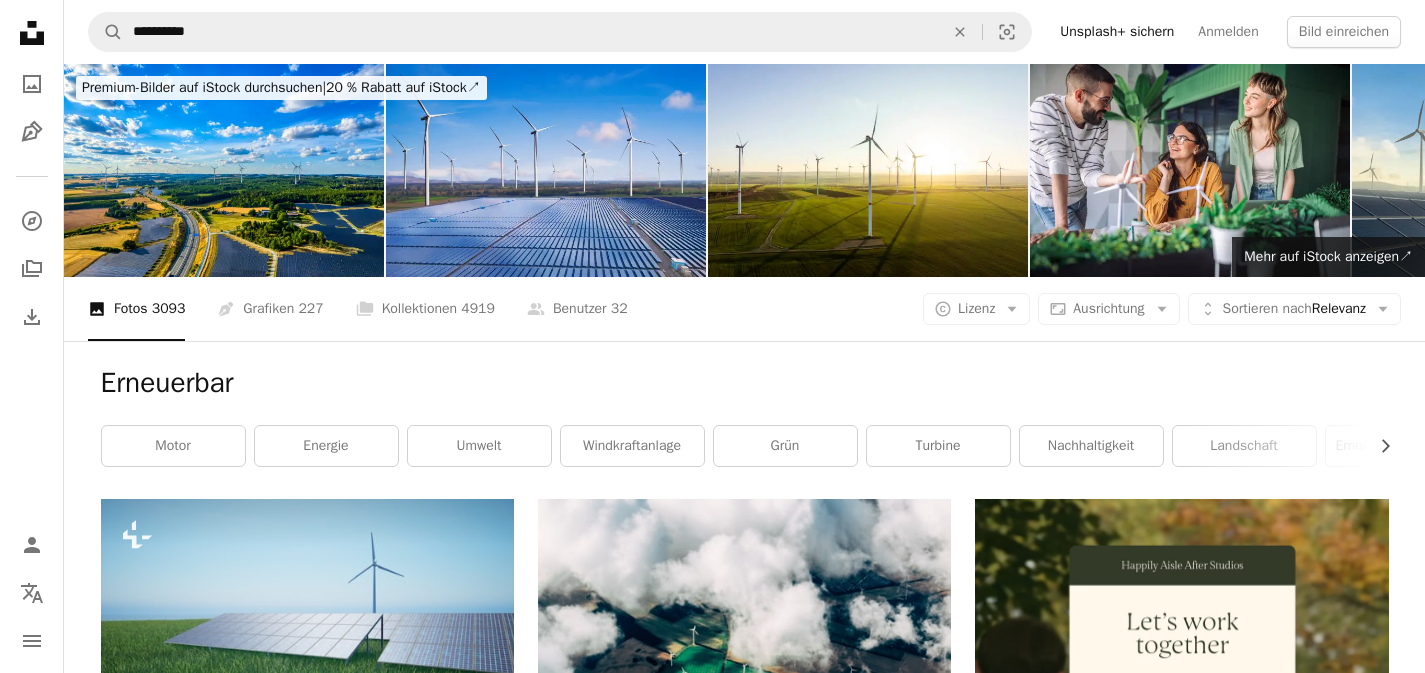 click on "Unsplash logo Unsplash-Startseite" 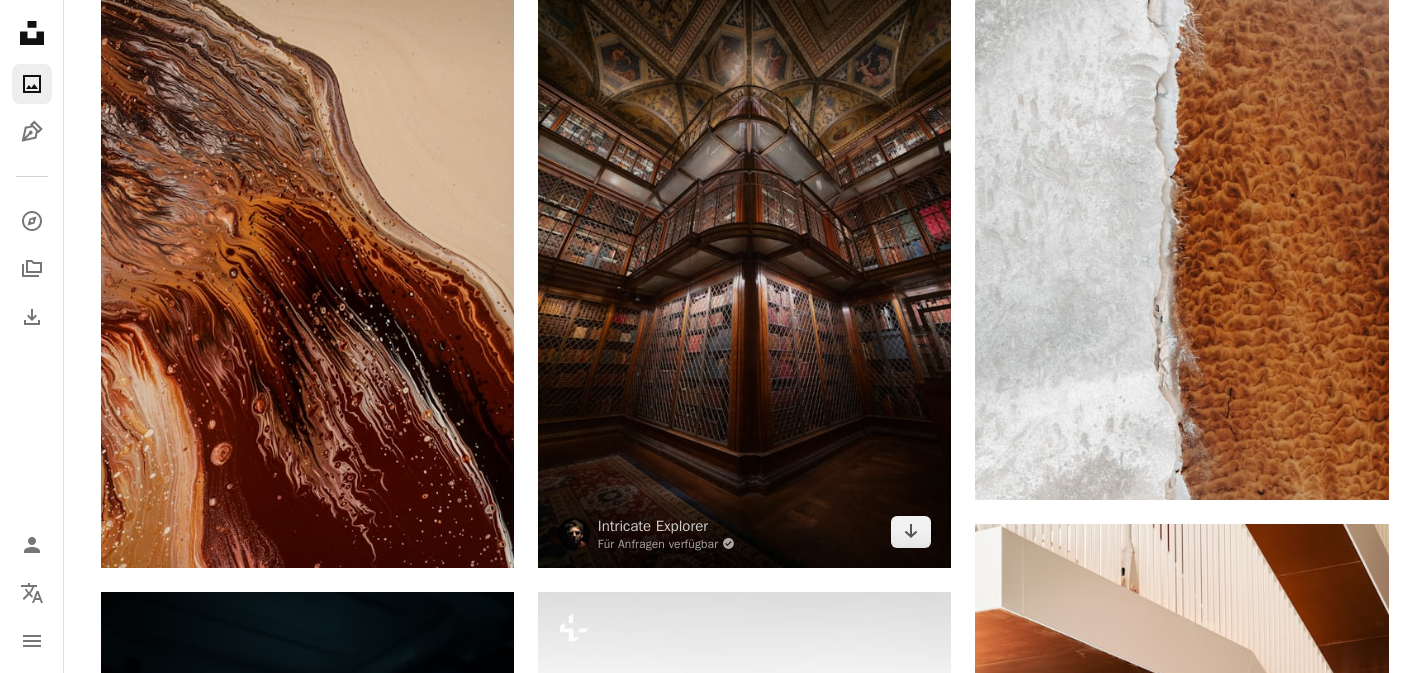 scroll, scrollTop: 584, scrollLeft: 0, axis: vertical 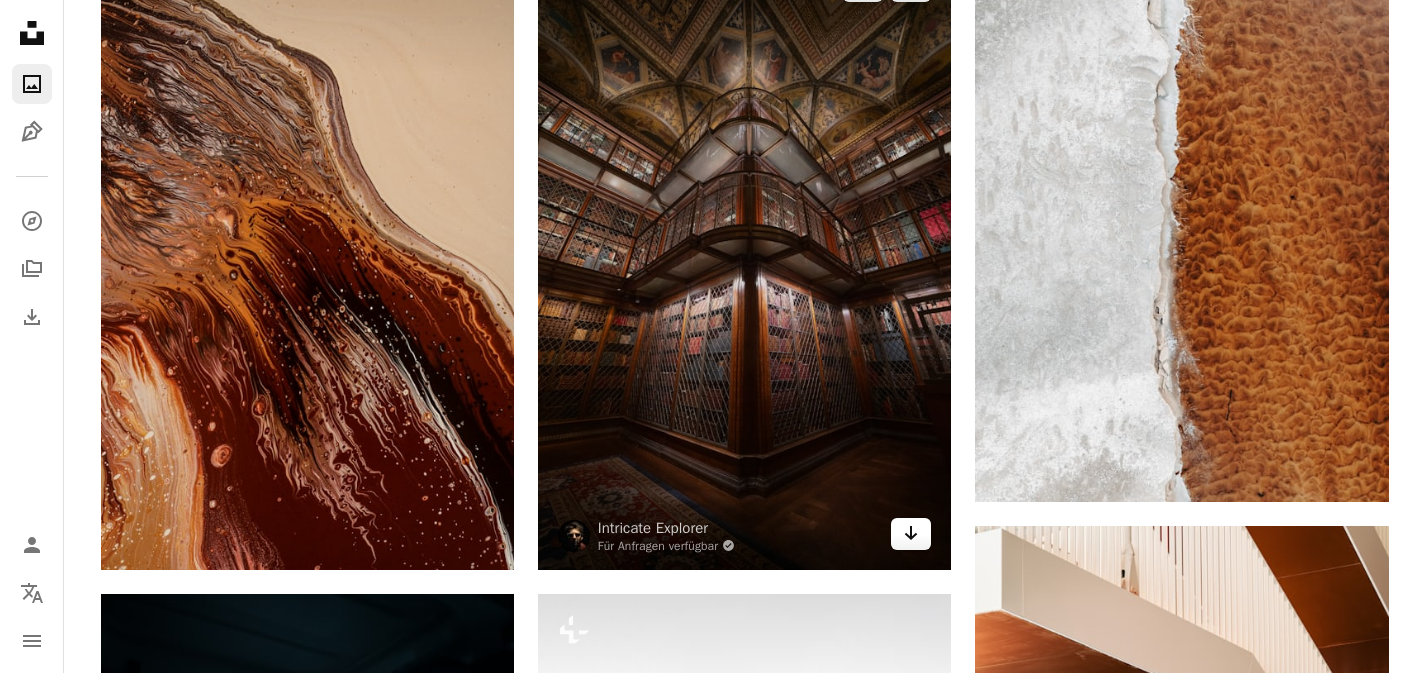 click on "Arrow pointing down" 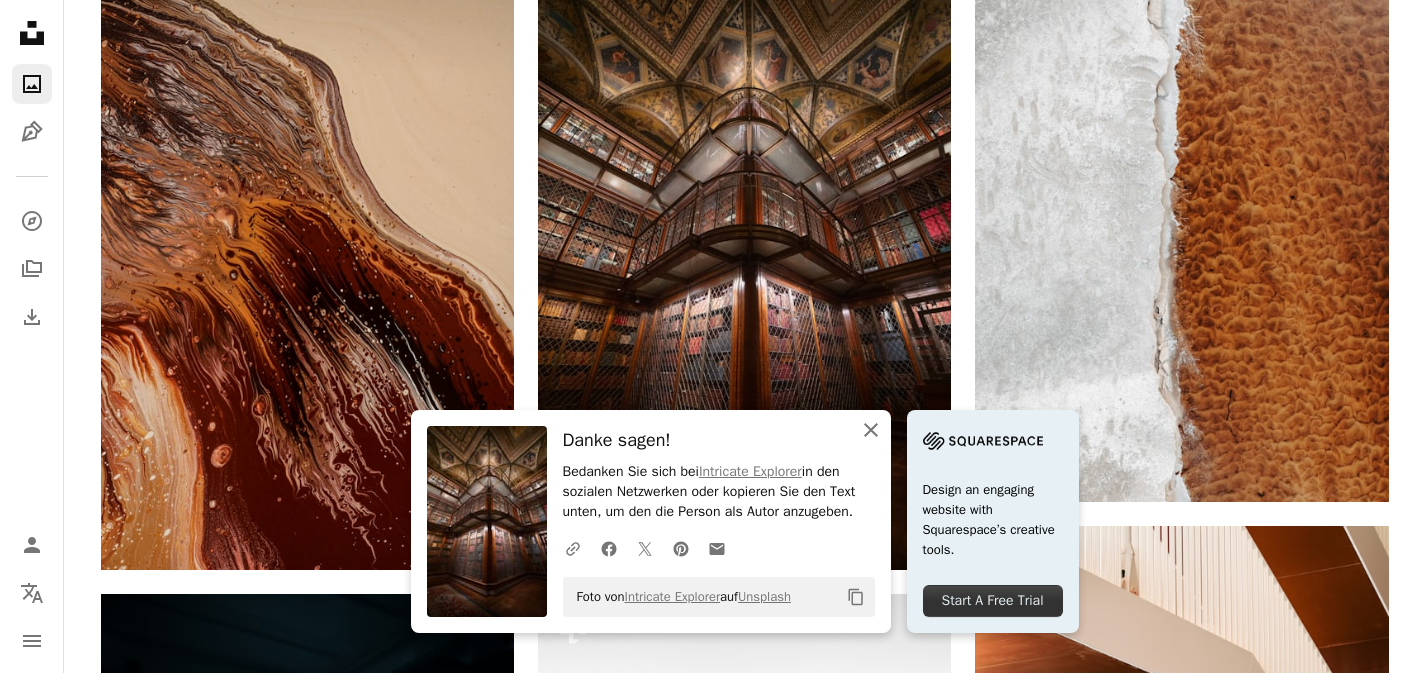 click 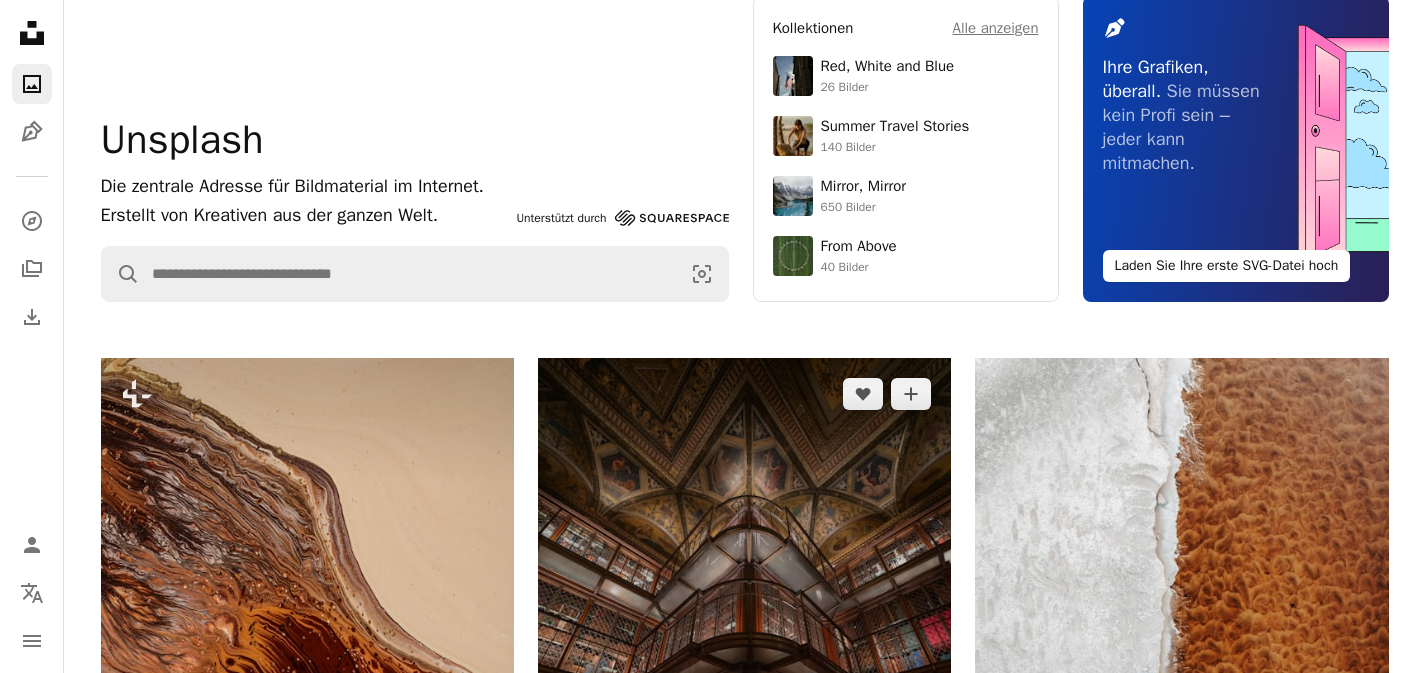 scroll, scrollTop: 0, scrollLeft: 0, axis: both 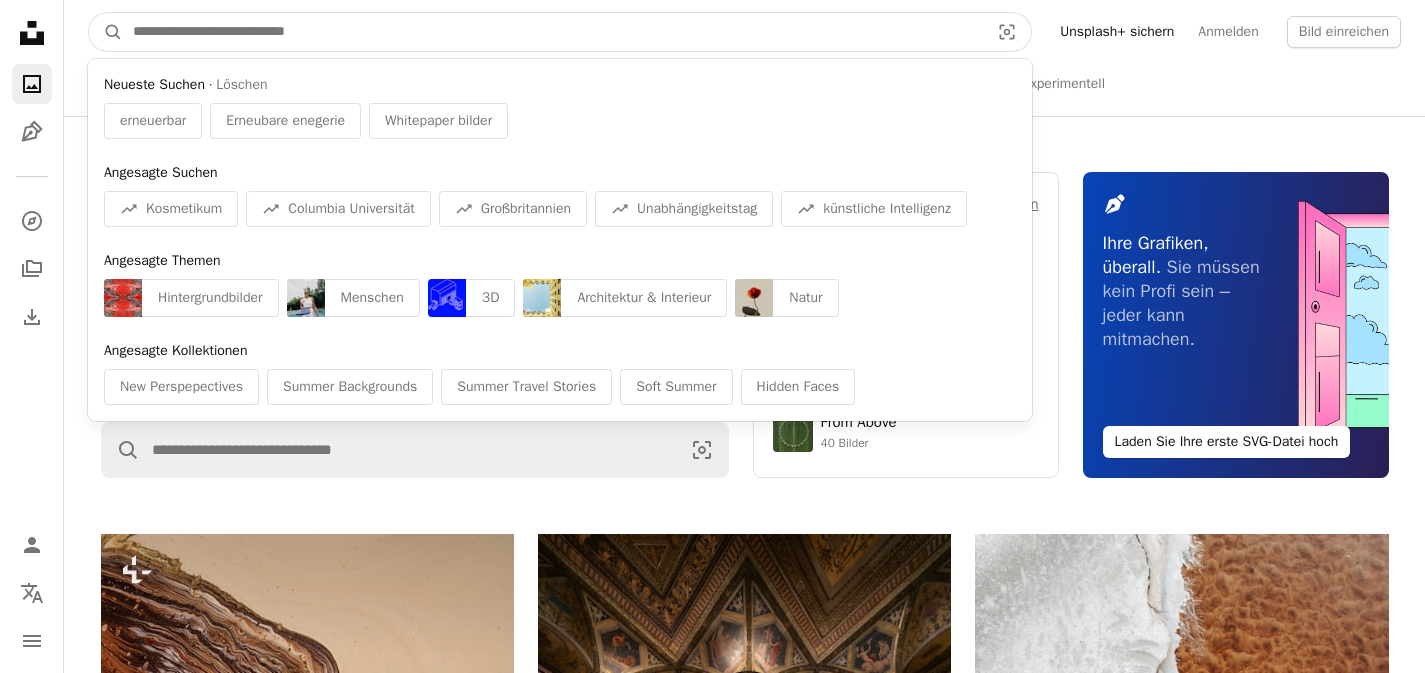 click at bounding box center (553, 32) 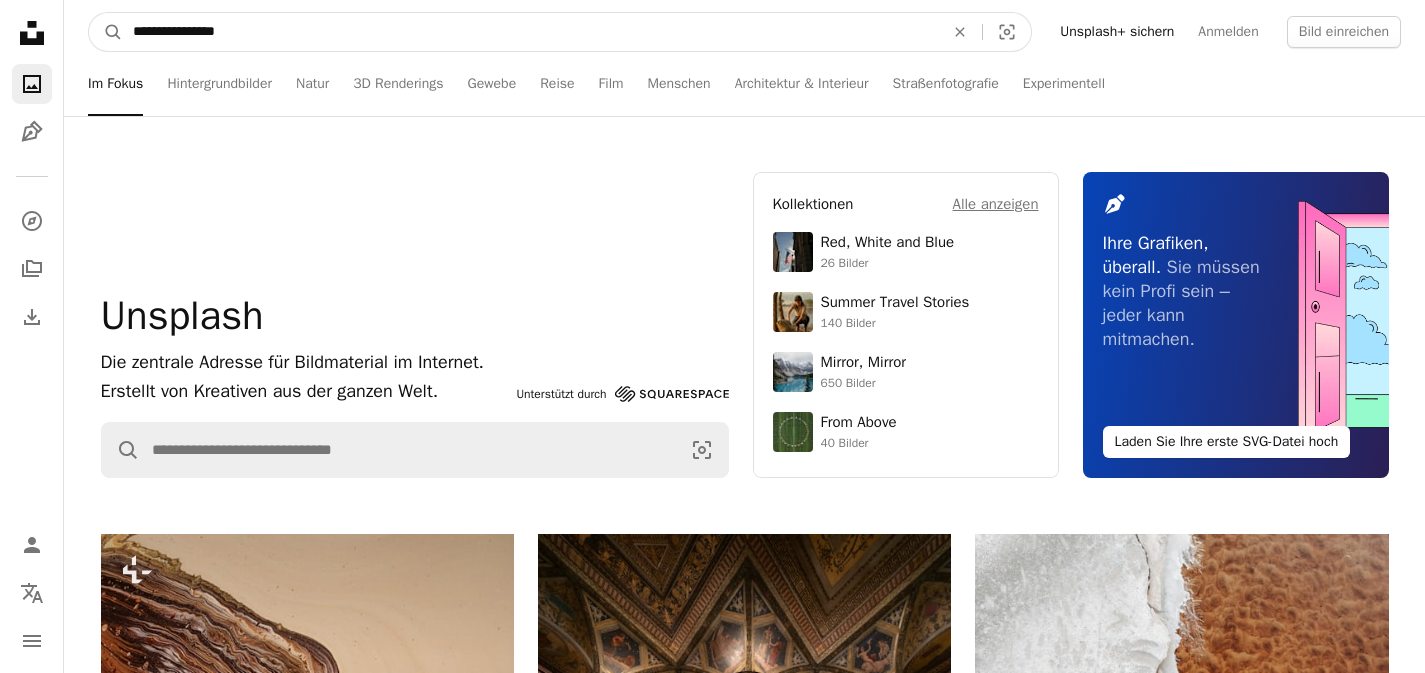 type on "**********" 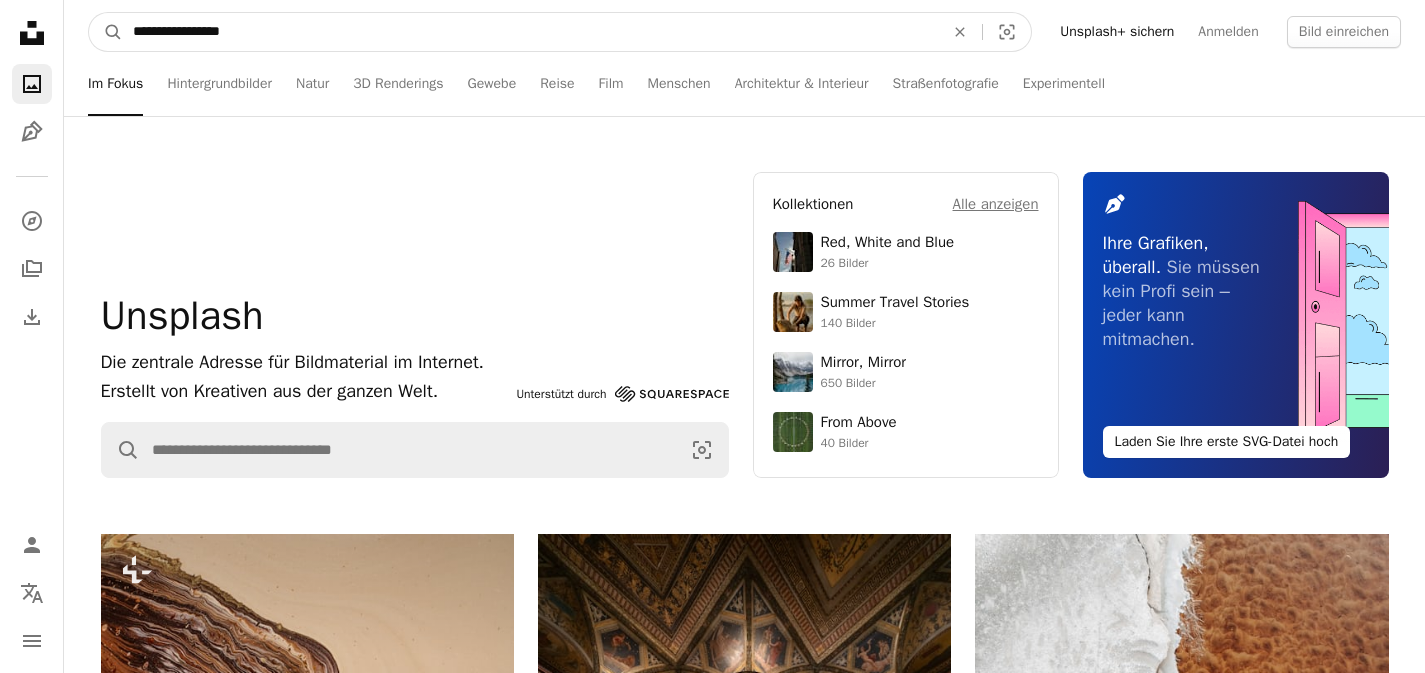 click on "A magnifying glass" at bounding box center [106, 32] 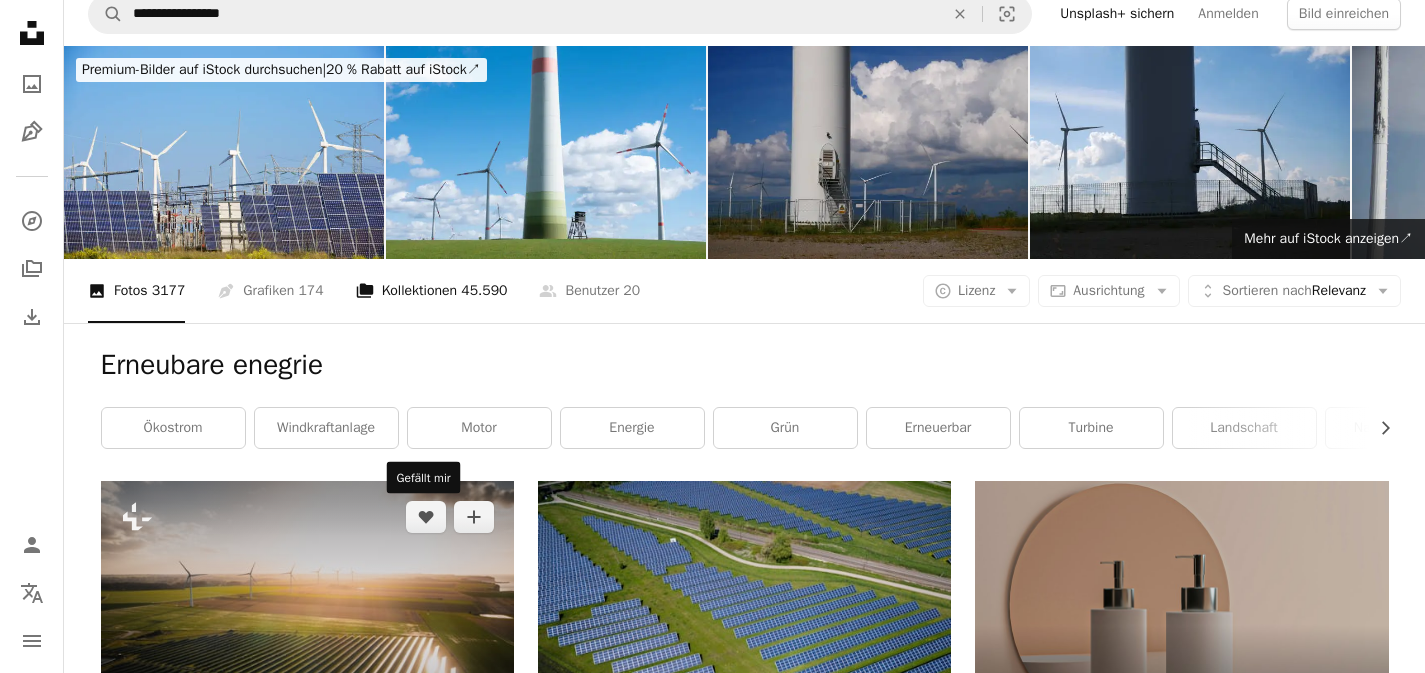 scroll, scrollTop: 2, scrollLeft: 0, axis: vertical 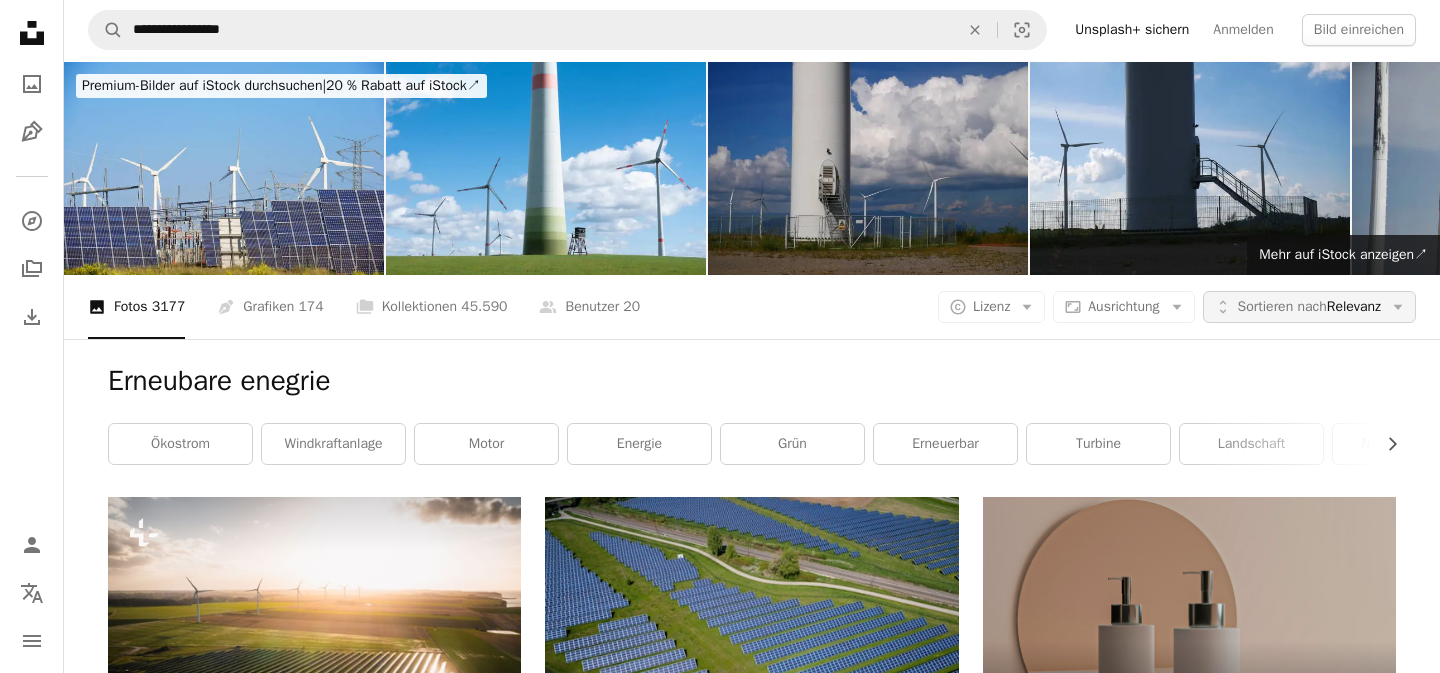 click on "Sortieren nach  Relevanz" at bounding box center (1309, 307) 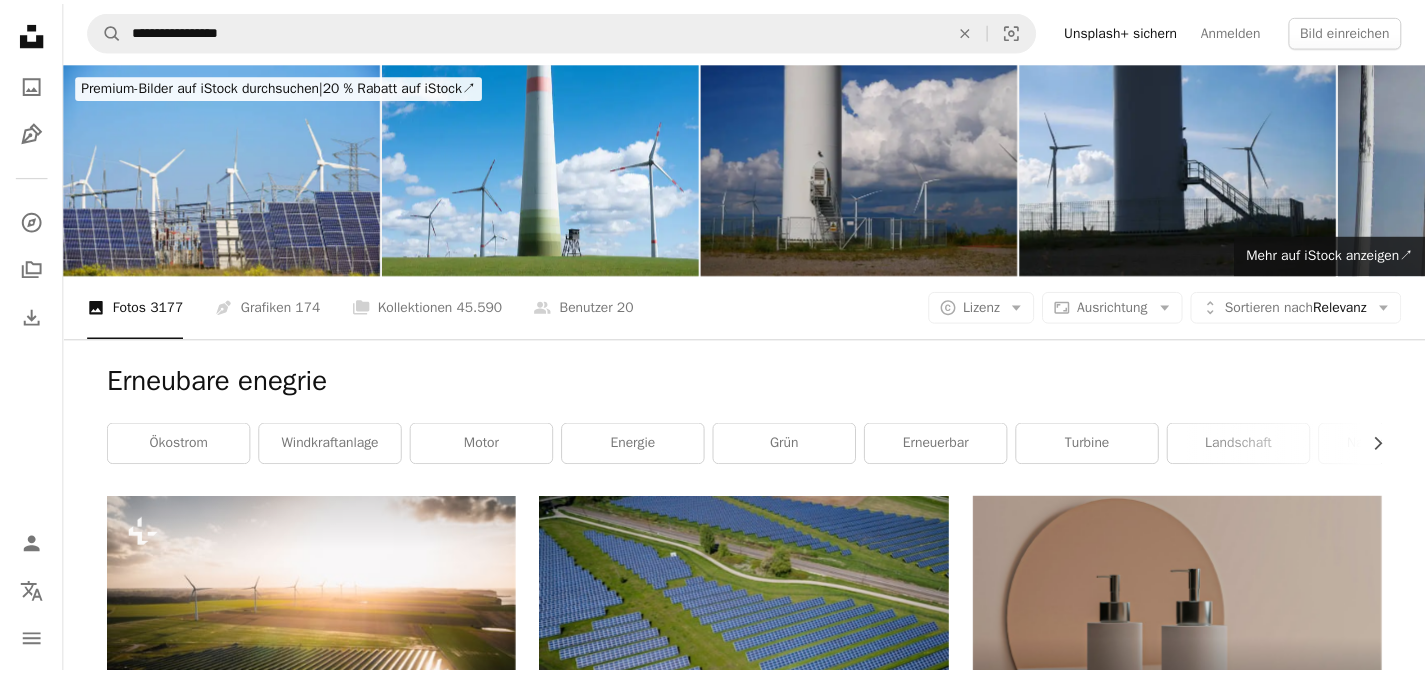 scroll, scrollTop: 2, scrollLeft: 0, axis: vertical 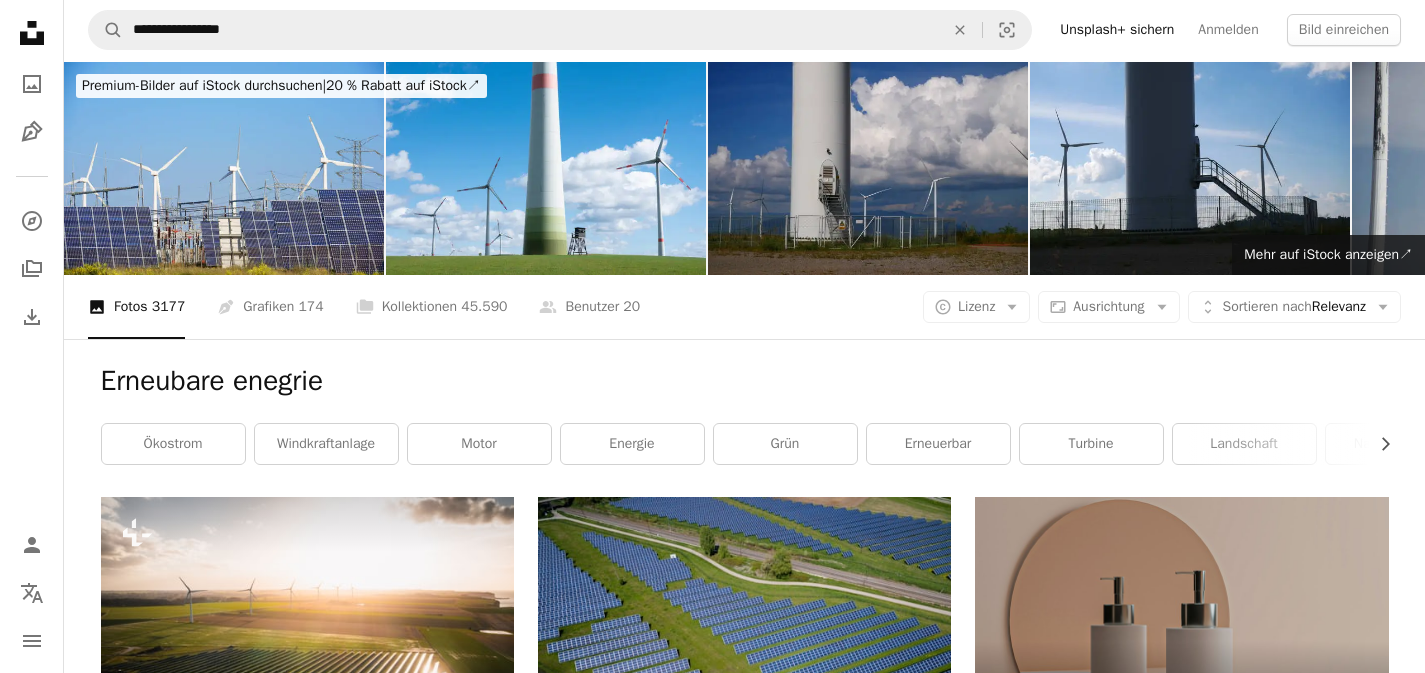 click on "**********" at bounding box center [712, 2282] 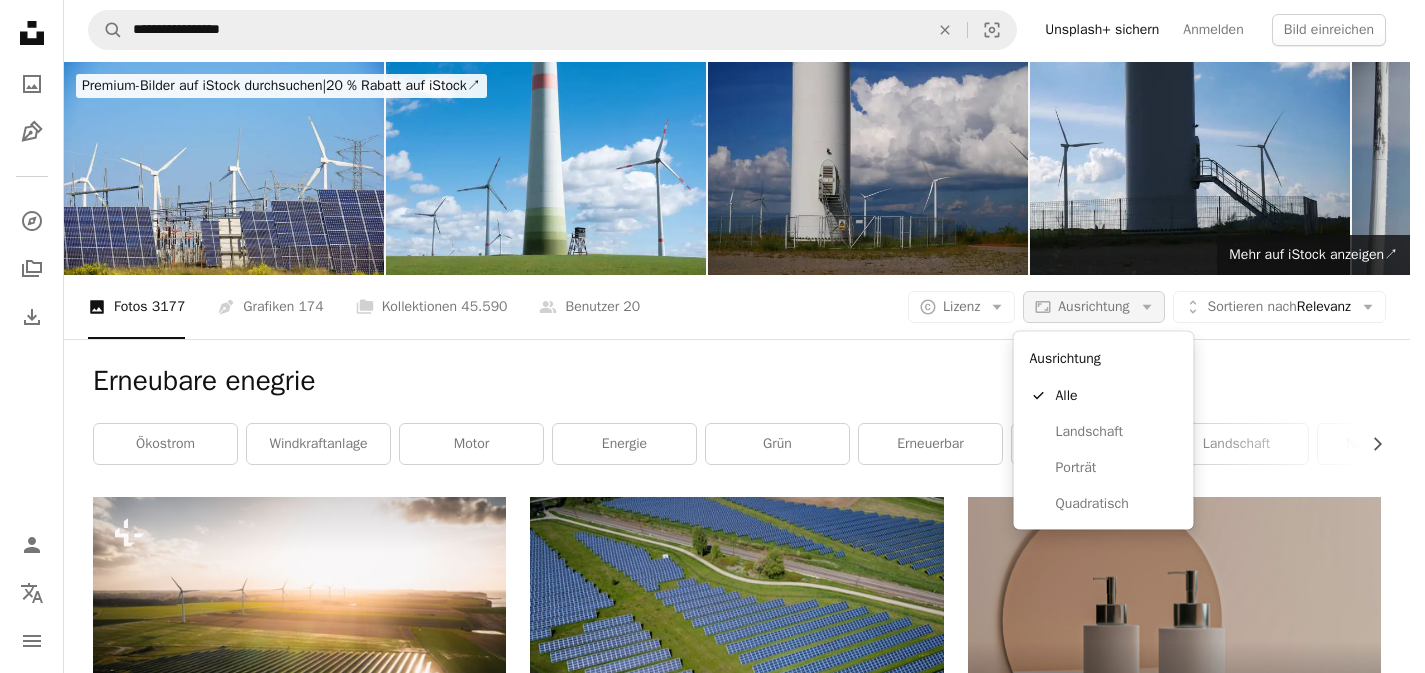 click on "Aspect ratio Ausrichtung Arrow down" at bounding box center [1093, 307] 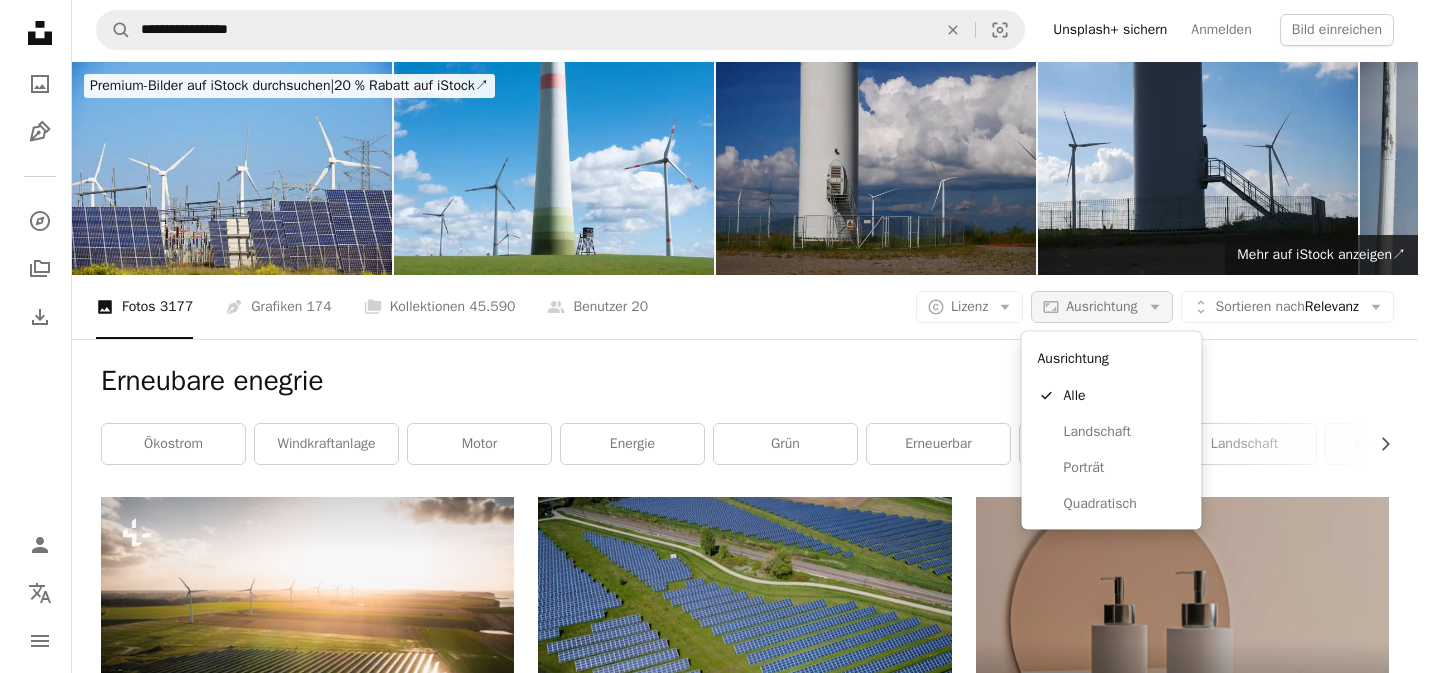 scroll, scrollTop: 0, scrollLeft: 0, axis: both 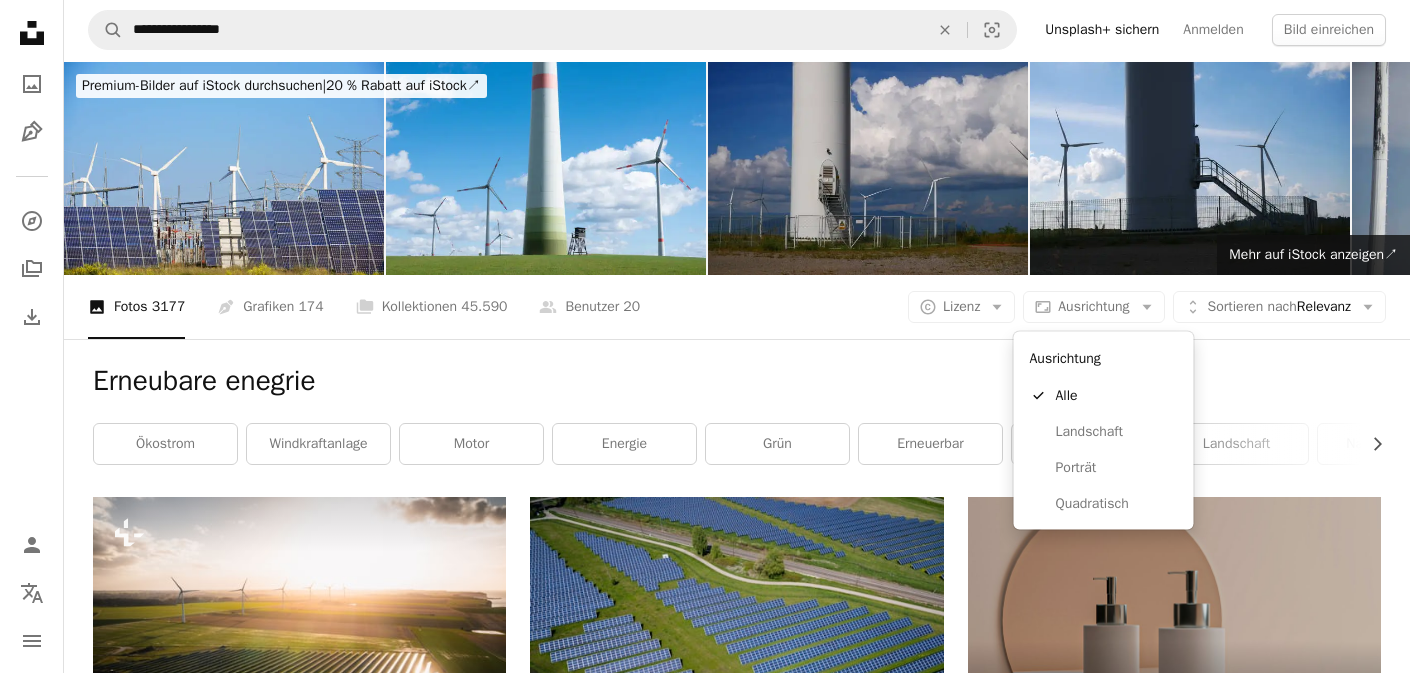 click on "**********" at bounding box center (705, 336) 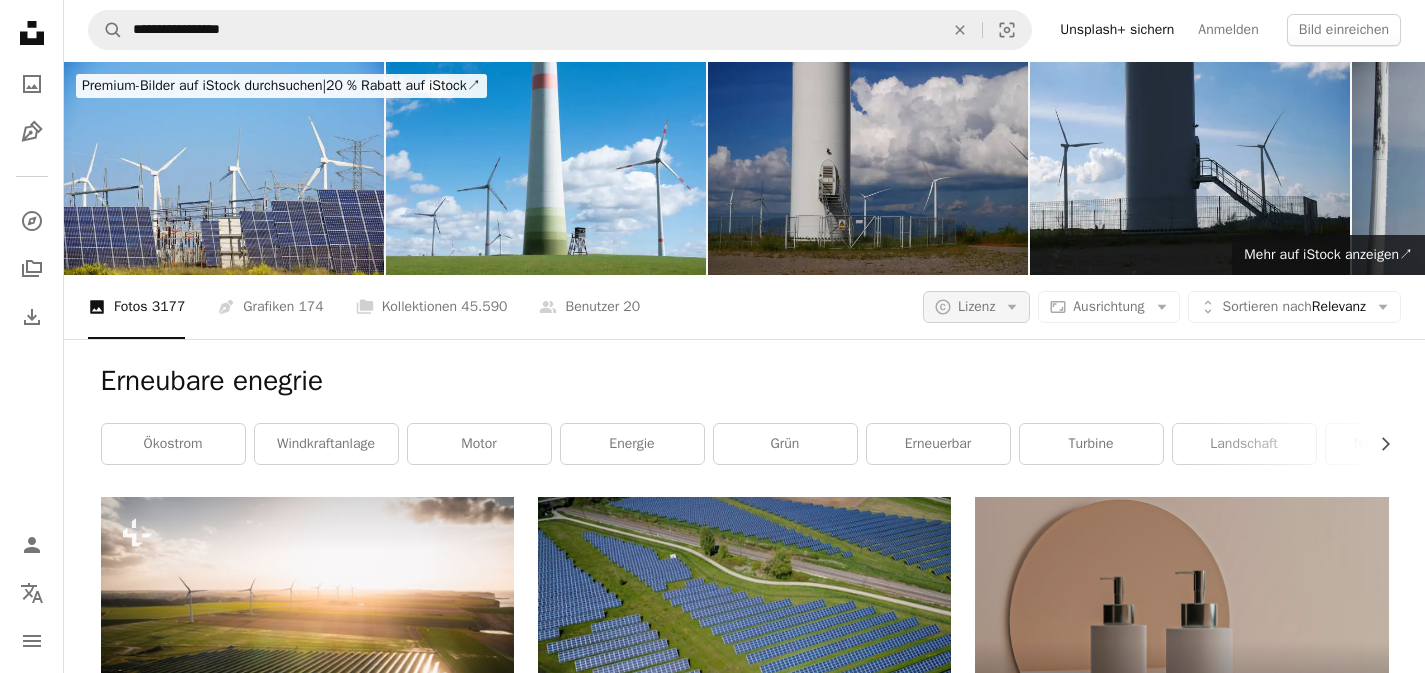 click on "Arrow down" 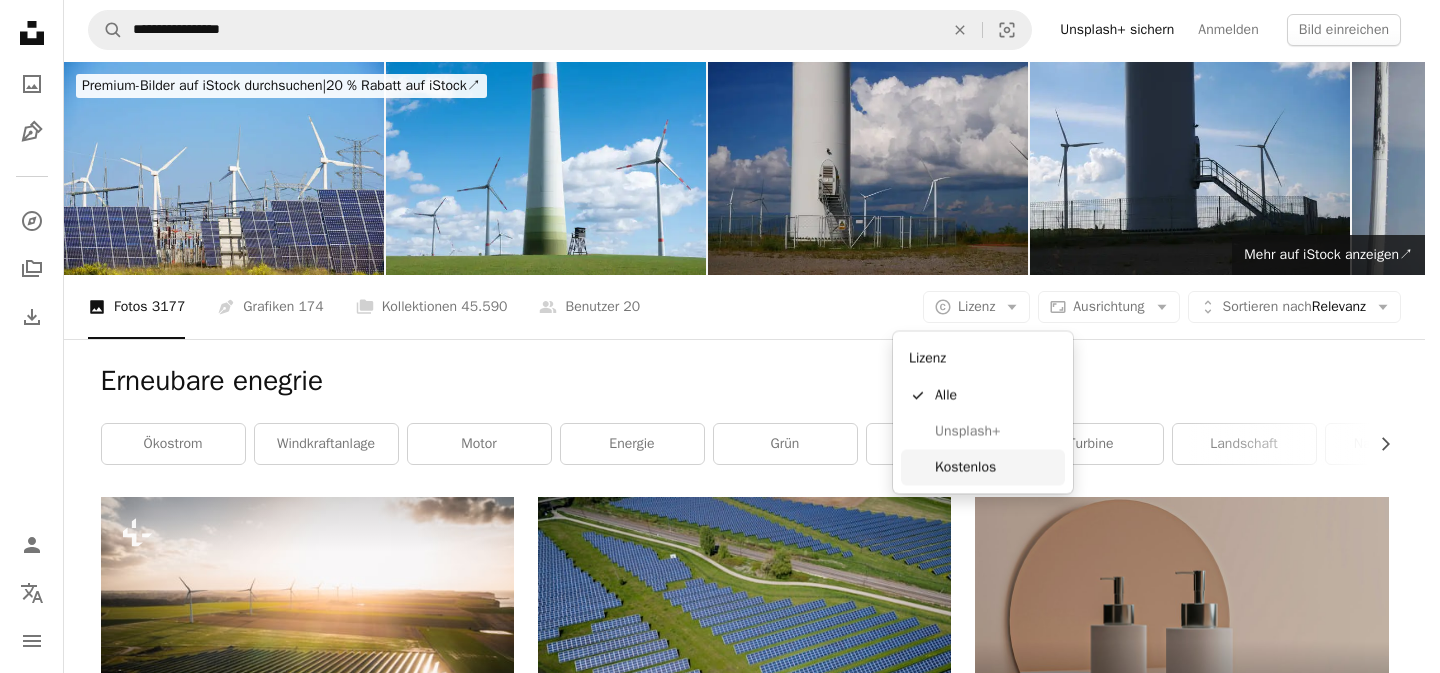 click on "Kostenlos" at bounding box center [996, 467] 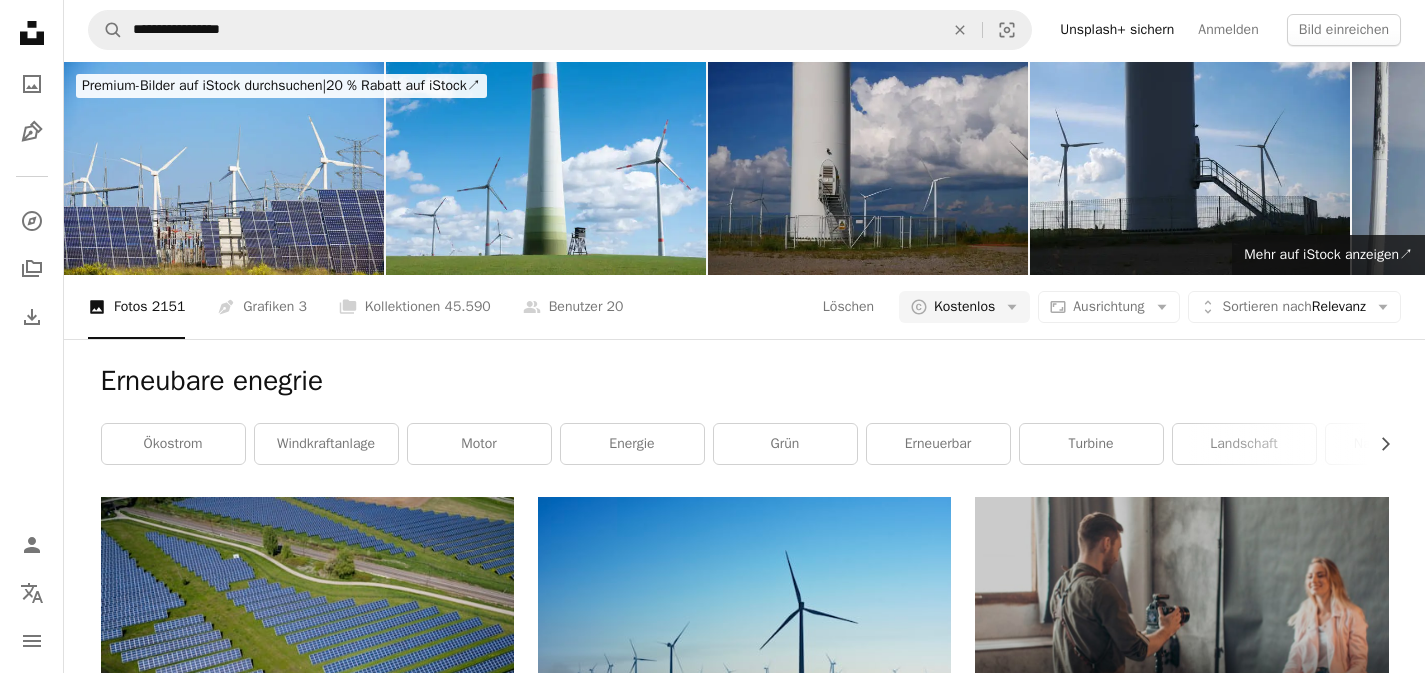 scroll, scrollTop: 1041, scrollLeft: 0, axis: vertical 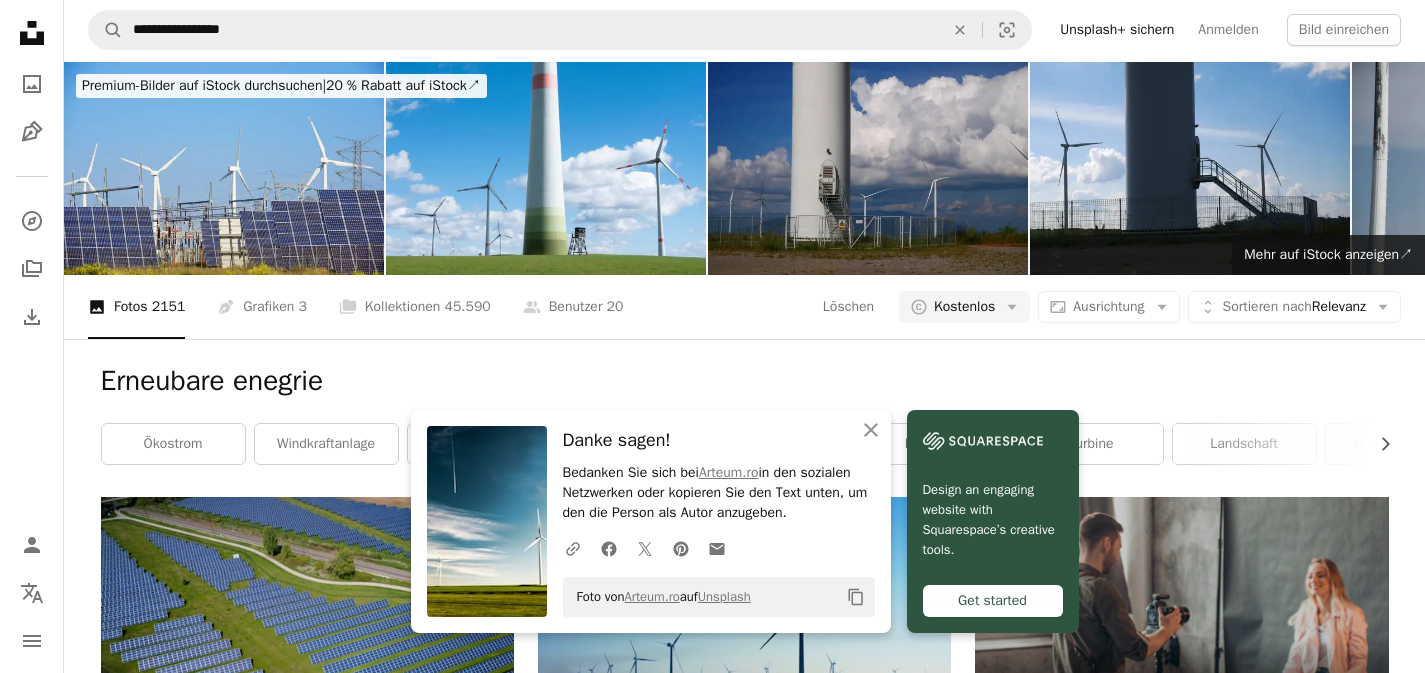 click on "Arrow pointing down" 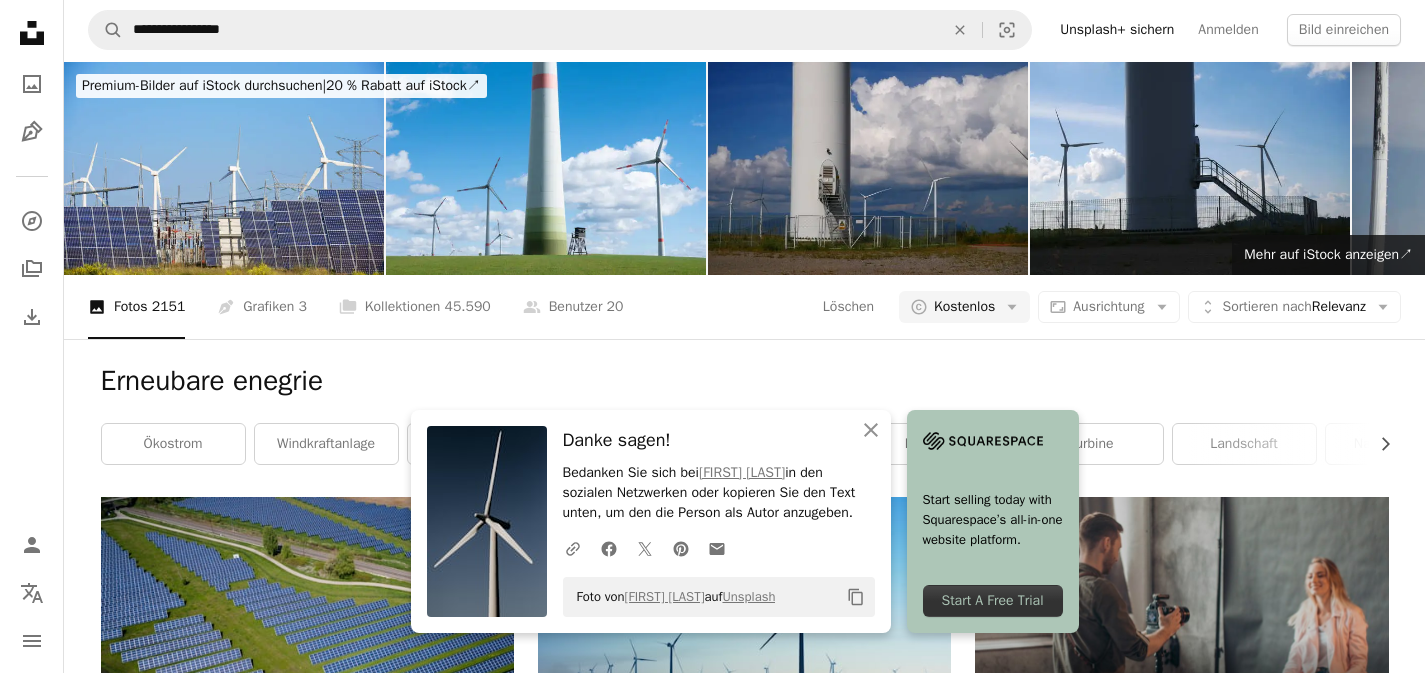 scroll, scrollTop: 2019, scrollLeft: 0, axis: vertical 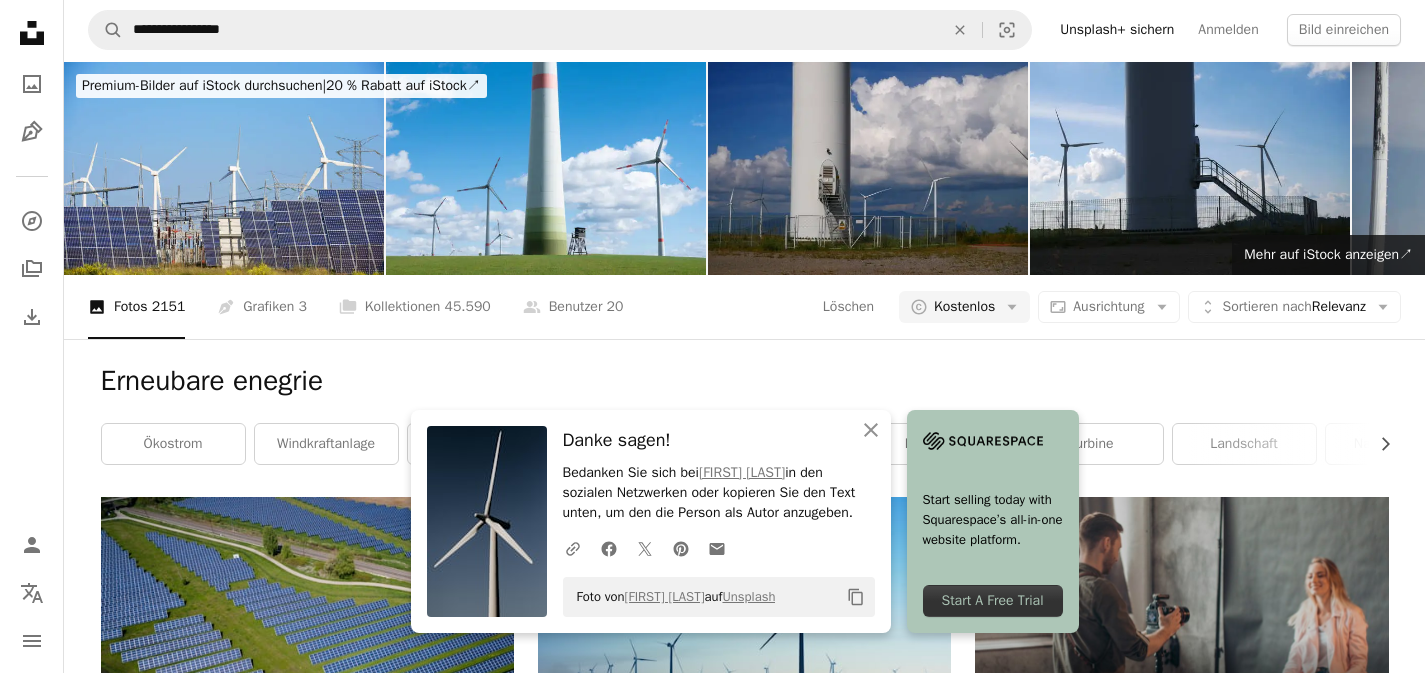 click on "Arrow pointing down" at bounding box center (1349, 2198) 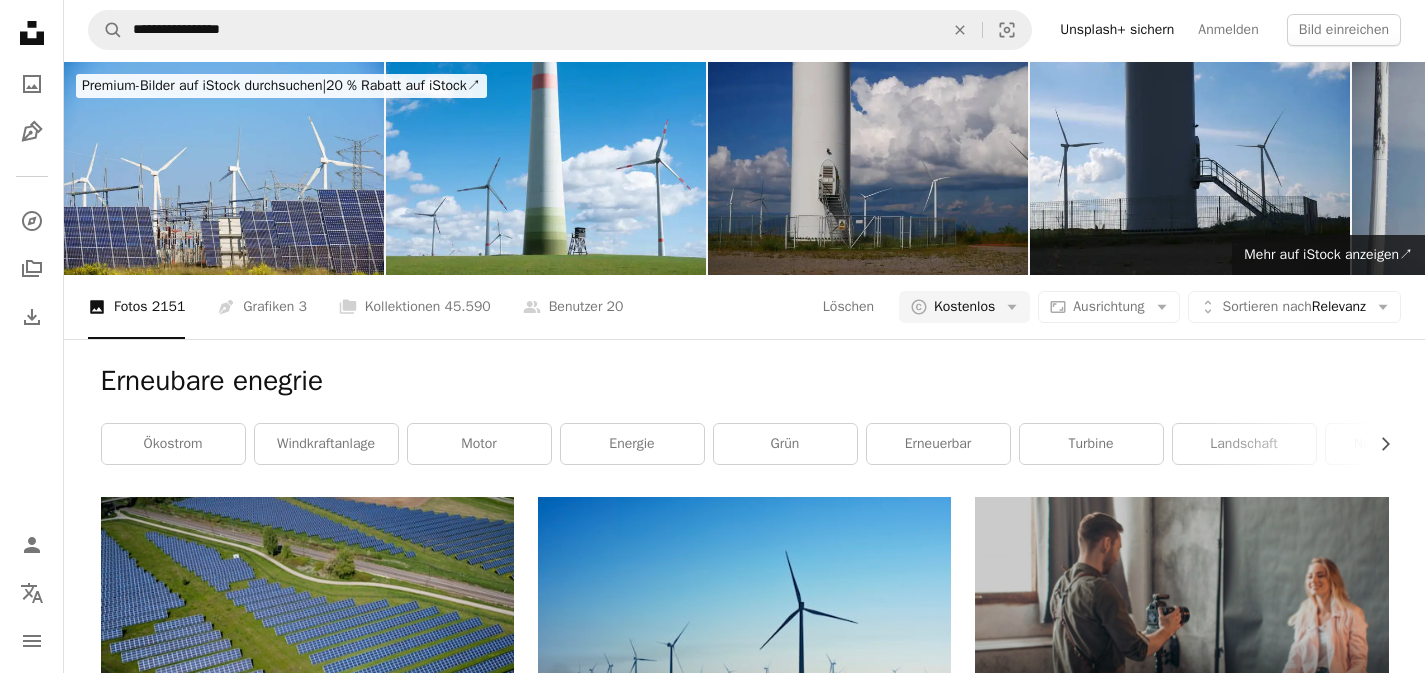 scroll, scrollTop: 2227, scrollLeft: 0, axis: vertical 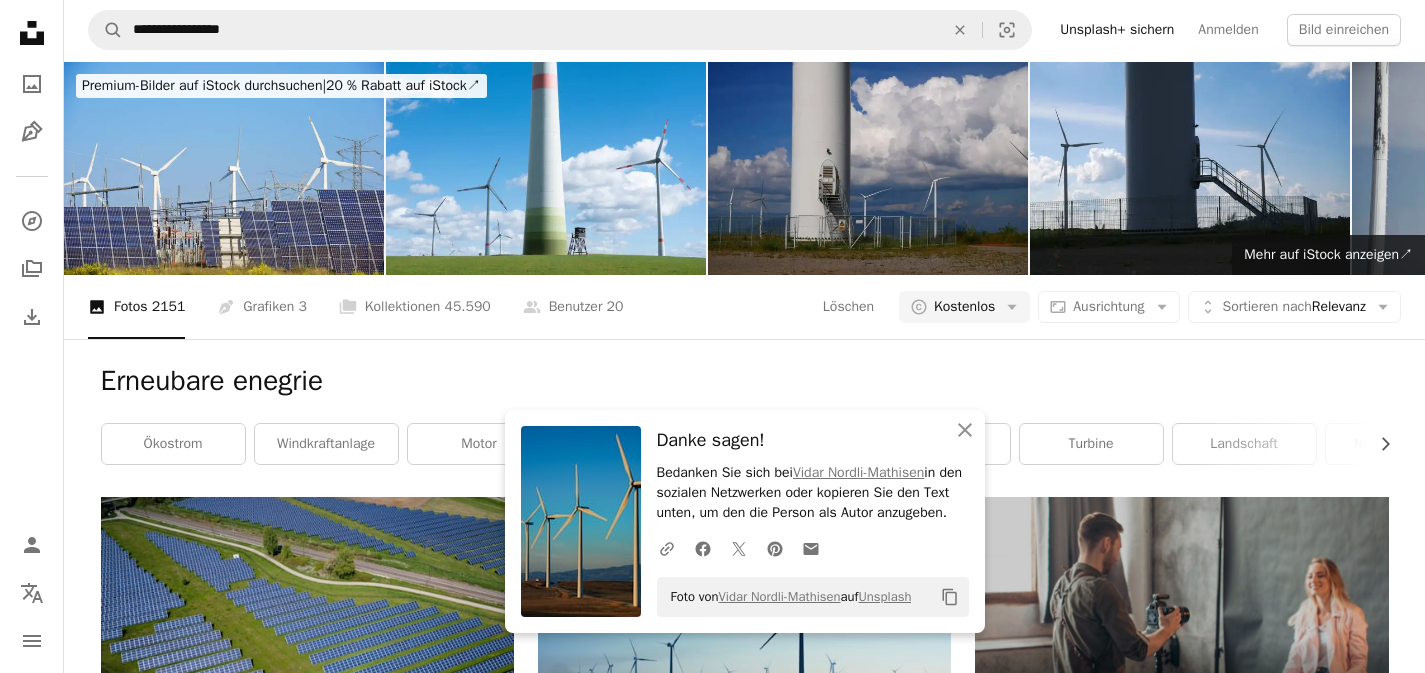 click 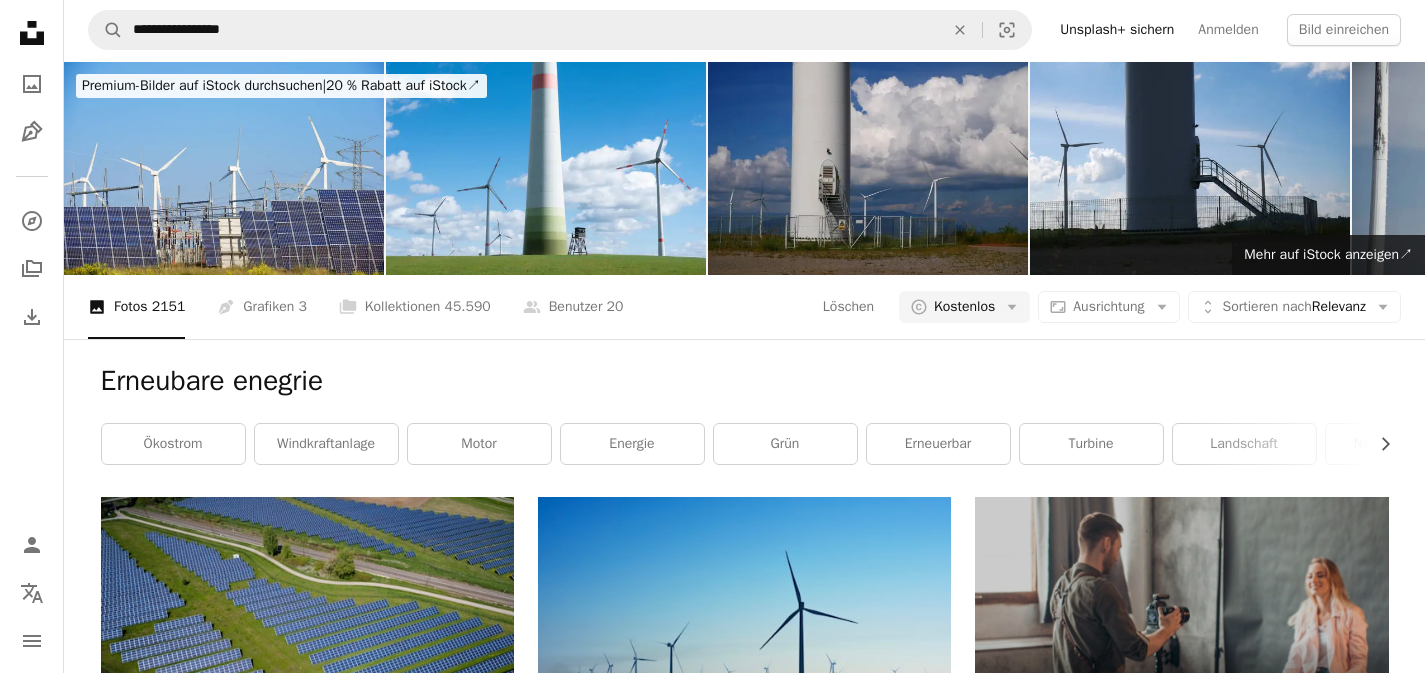 scroll, scrollTop: 1452, scrollLeft: 0, axis: vertical 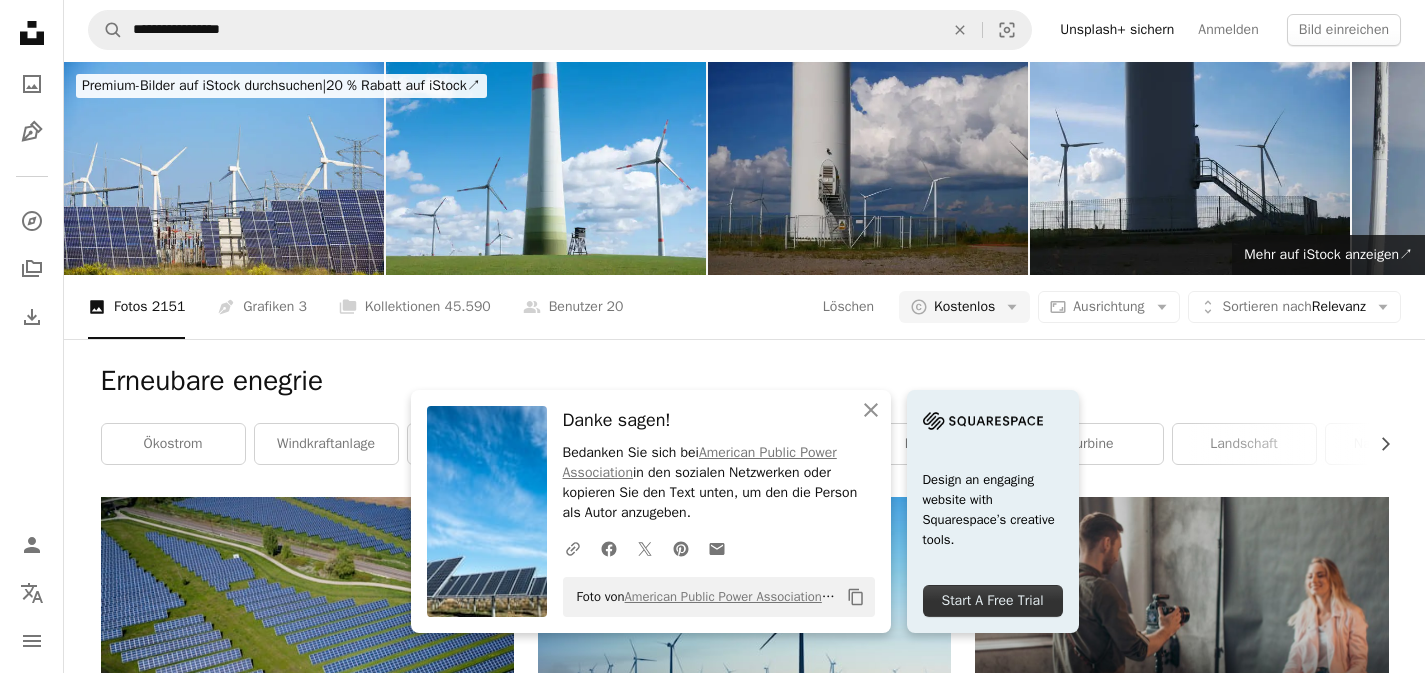 click 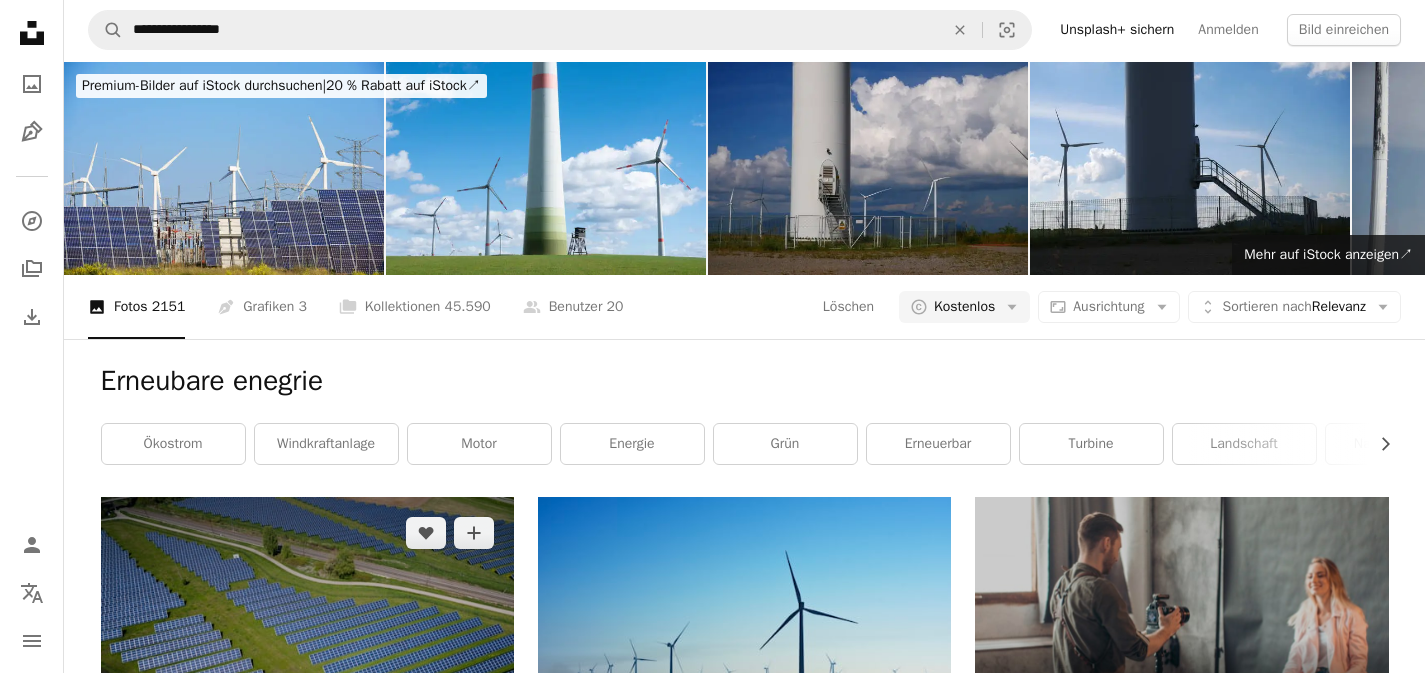 scroll, scrollTop: 349, scrollLeft: 0, axis: vertical 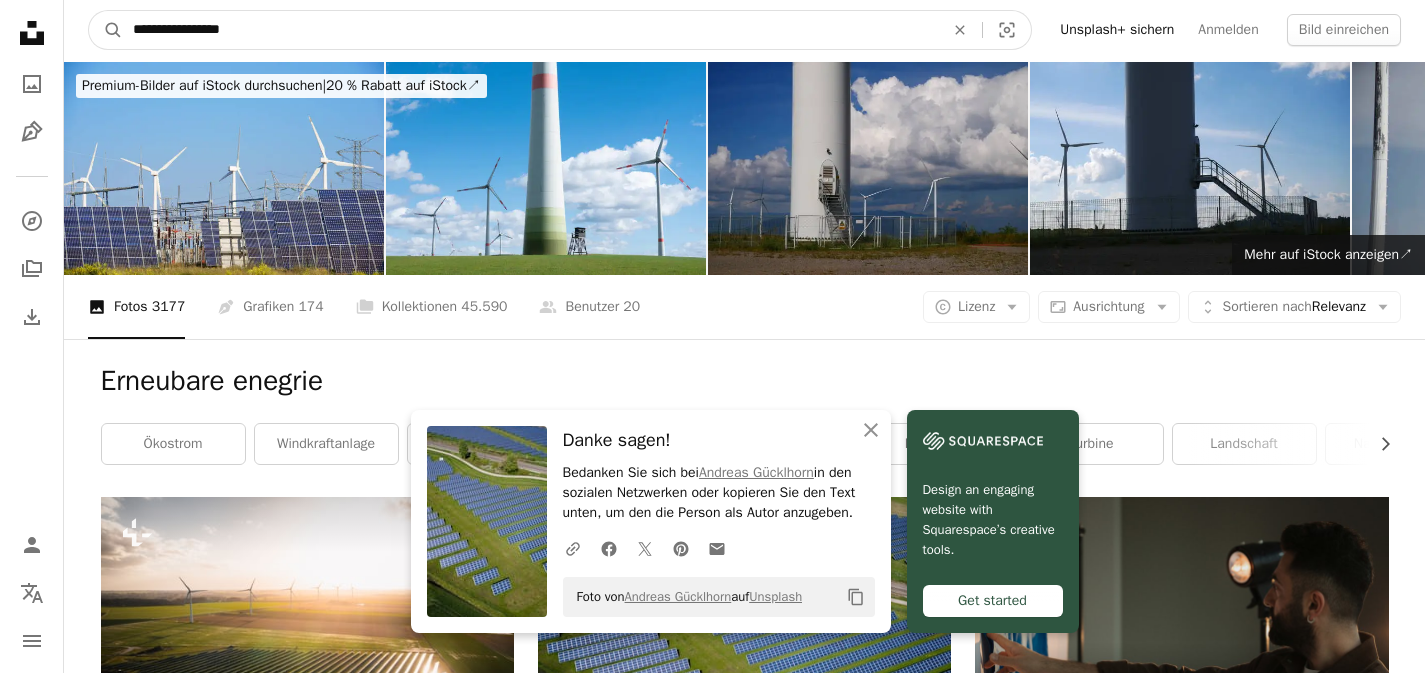 click on "**********" at bounding box center (530, 30) 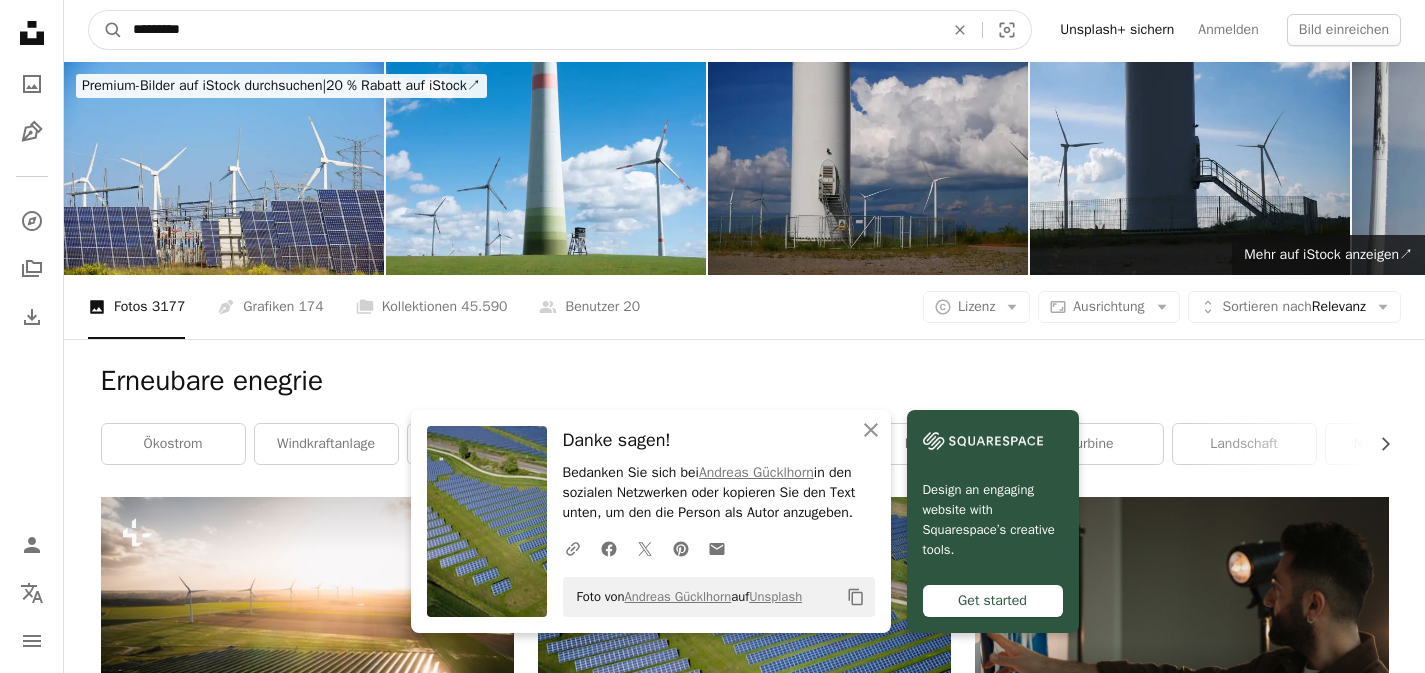 type on "*********" 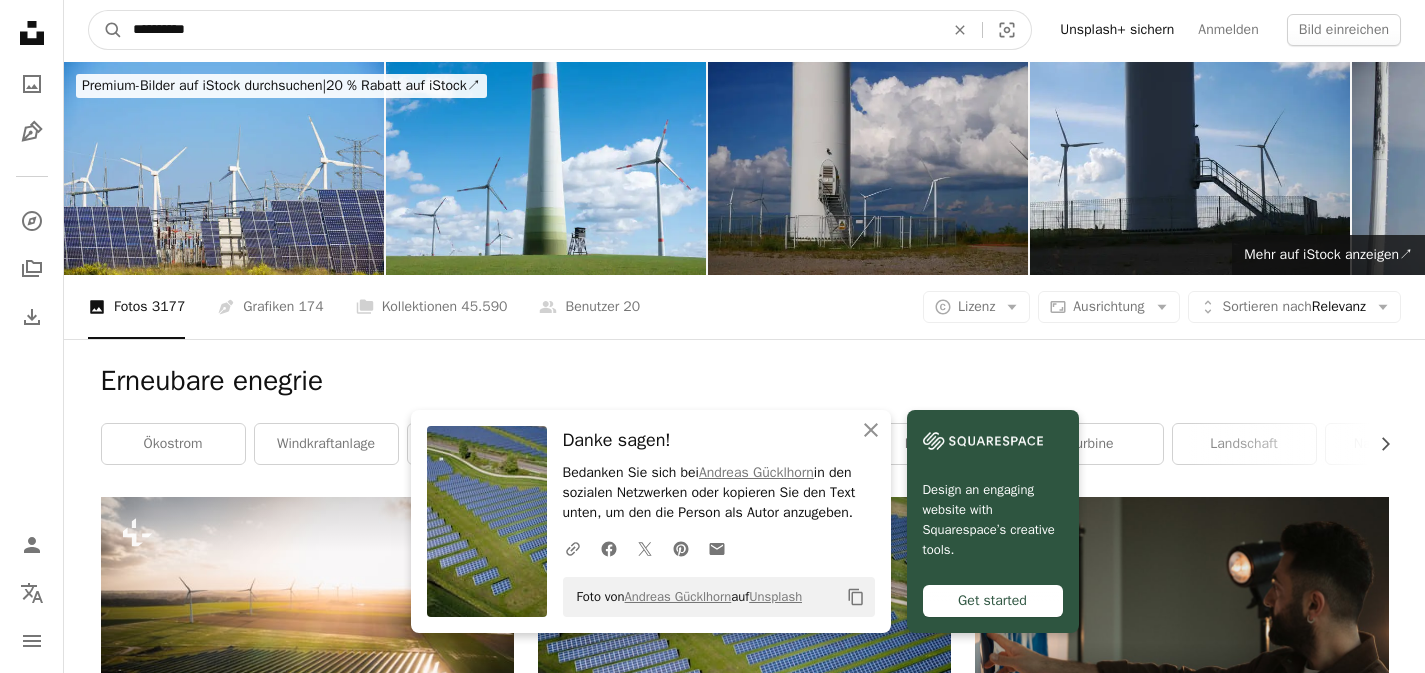 click on "A magnifying glass" at bounding box center (106, 30) 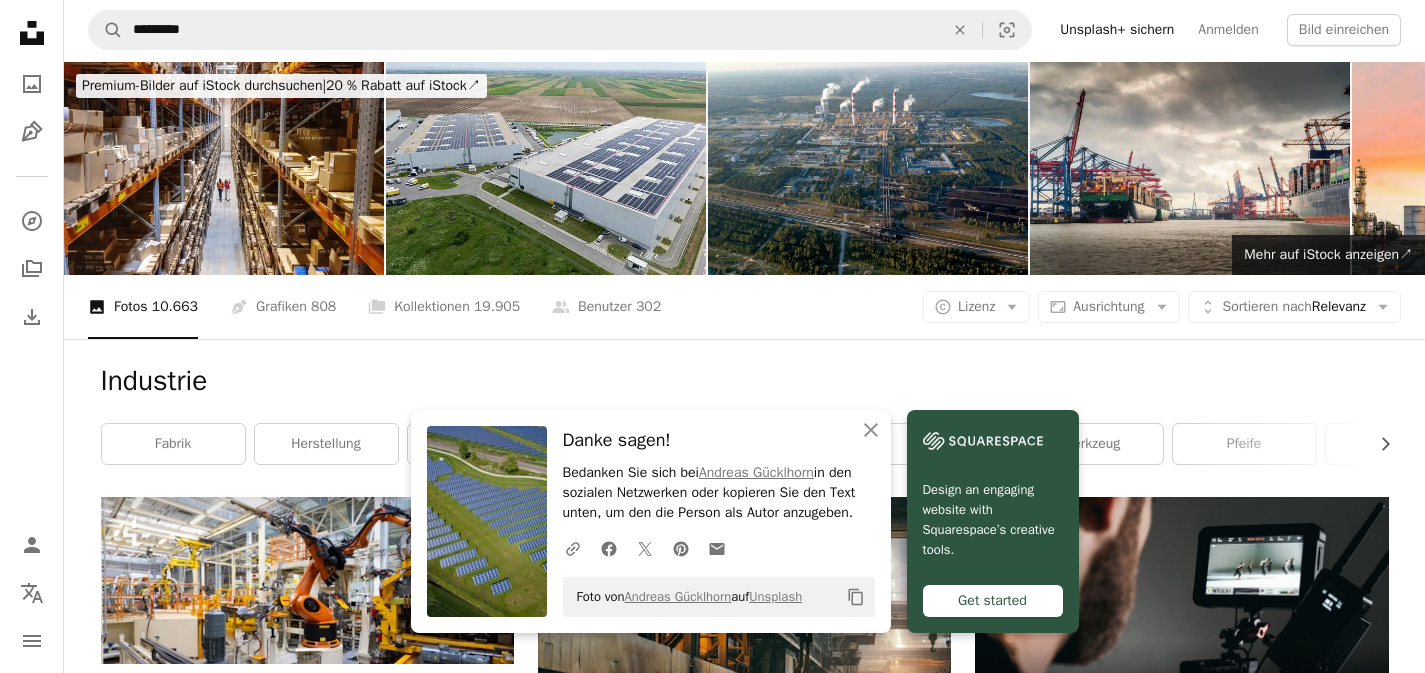 scroll, scrollTop: 936, scrollLeft: 0, axis: vertical 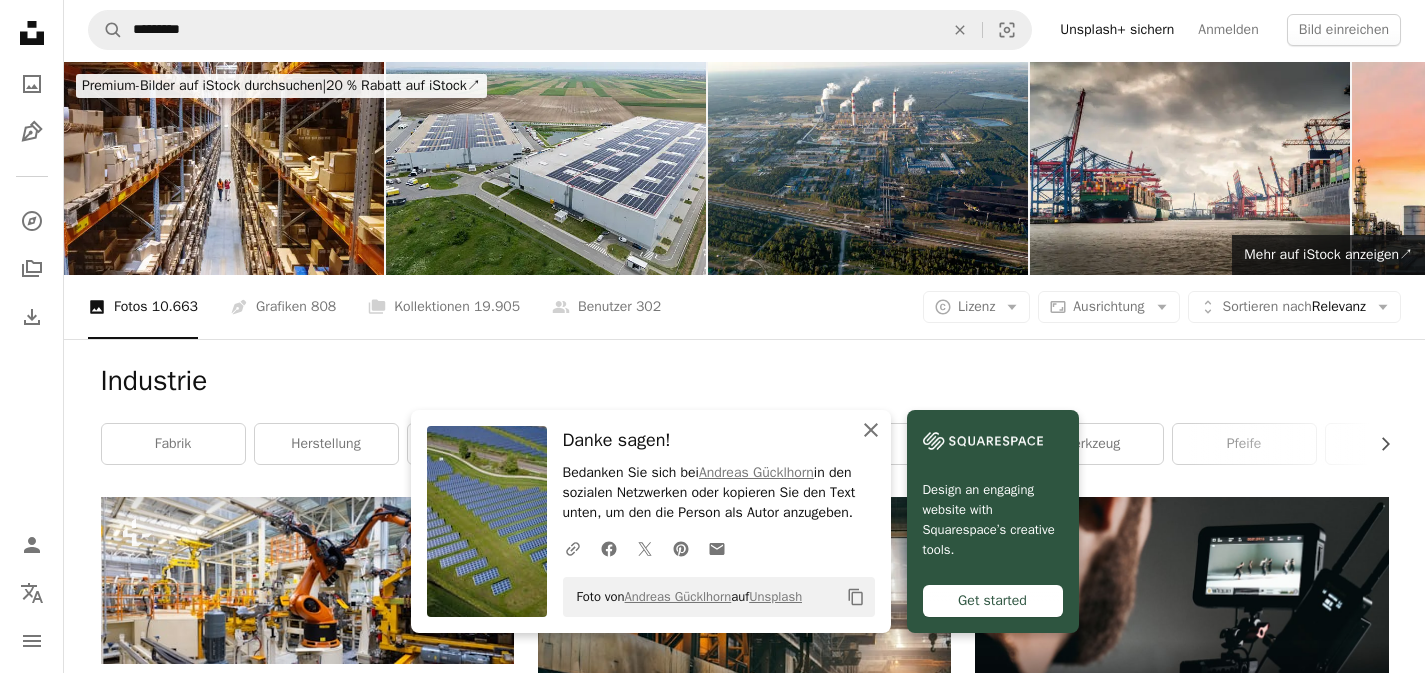 click on "An X shape" 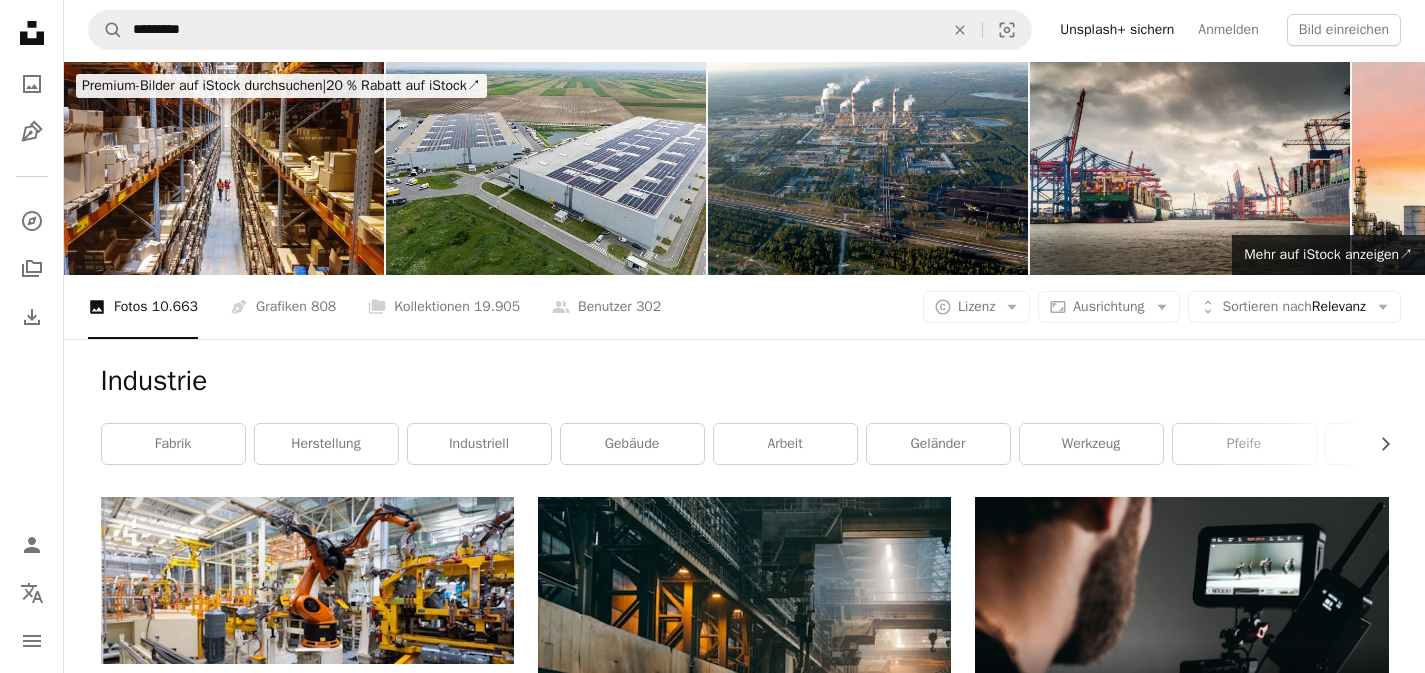 scroll, scrollTop: 2725, scrollLeft: 0, axis: vertical 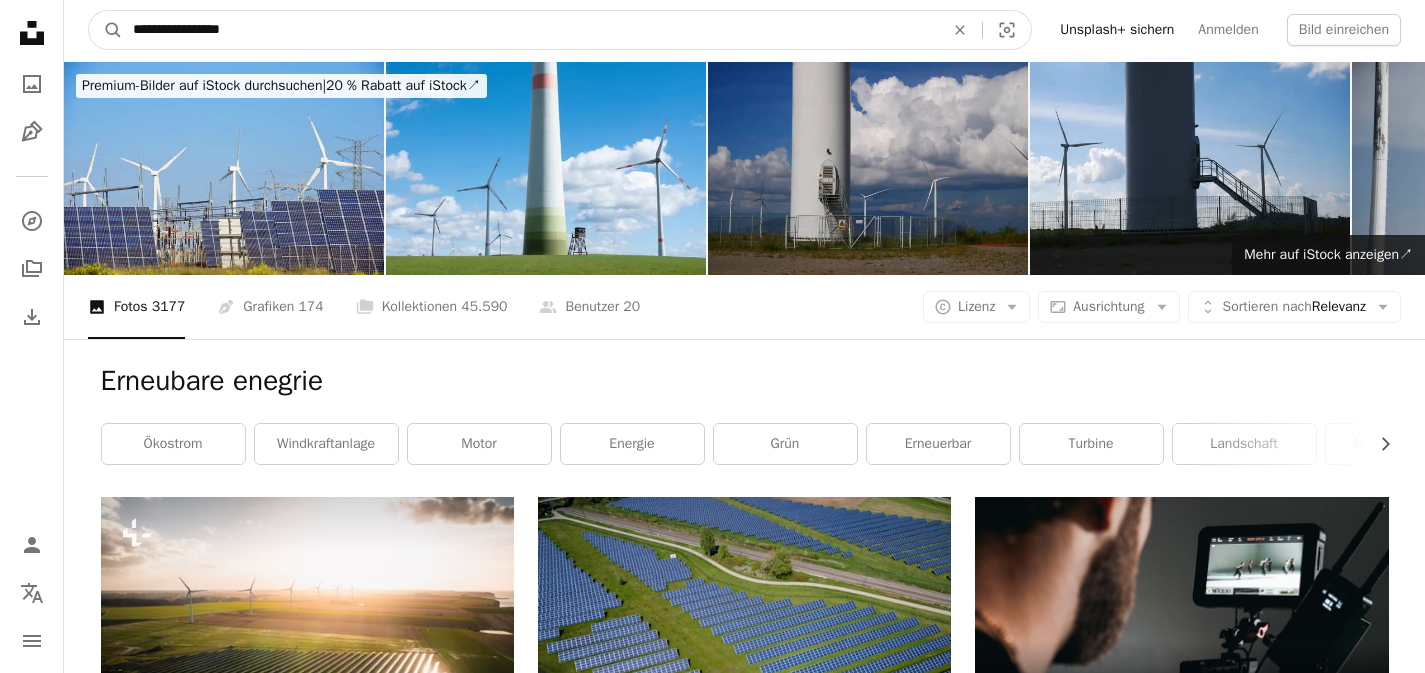 click on "**********" at bounding box center [530, 30] 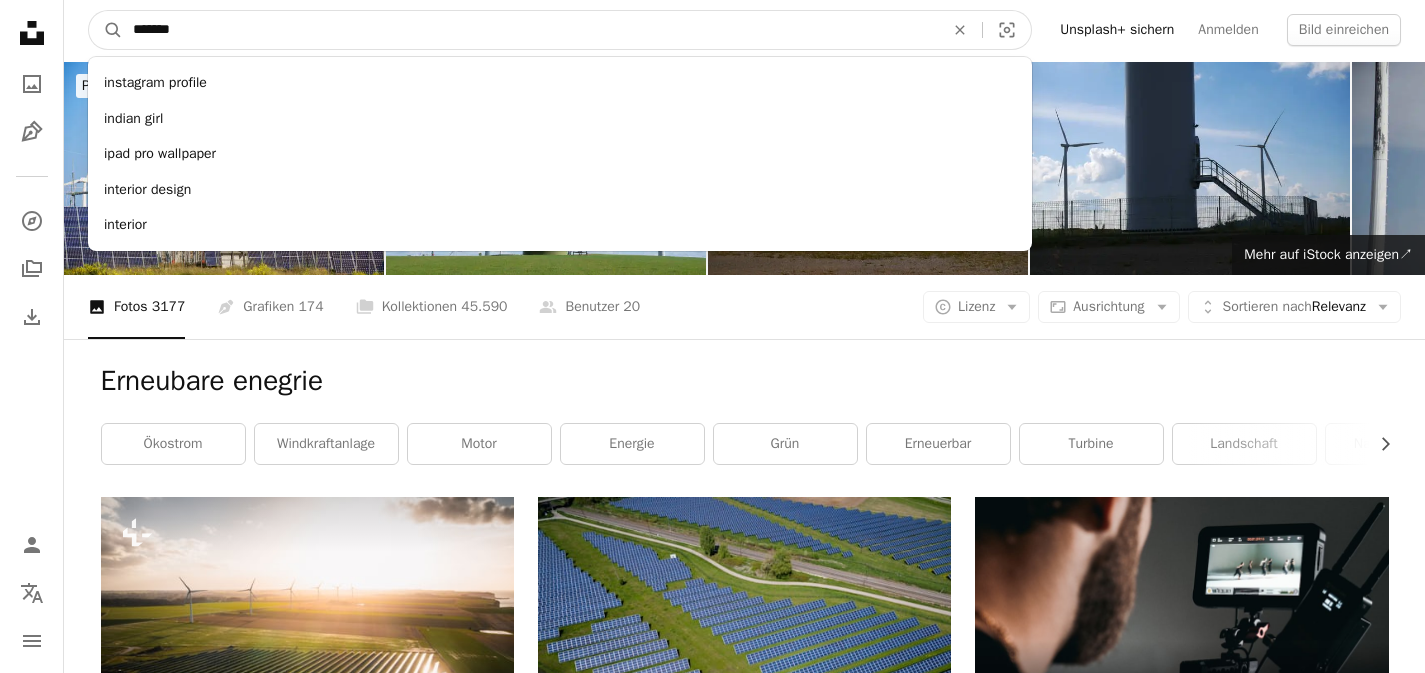 type on "********" 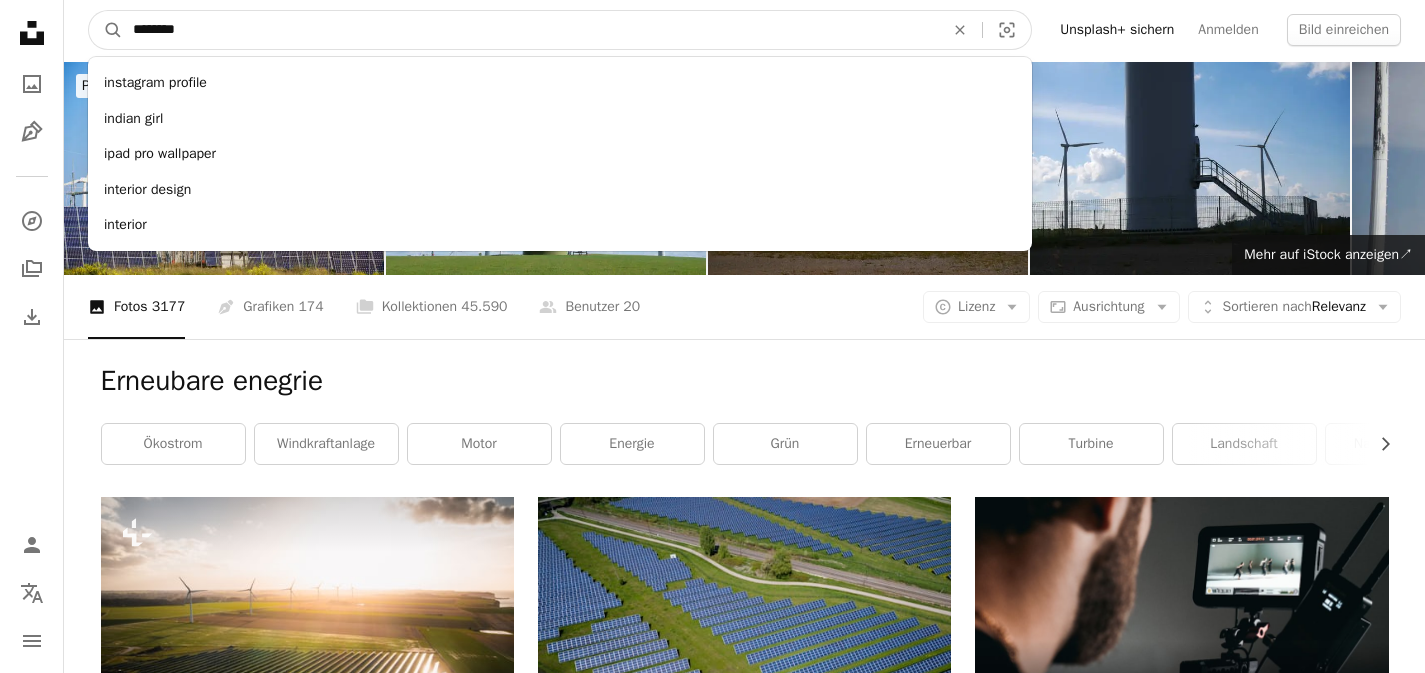 click on "A magnifying glass" at bounding box center [106, 30] 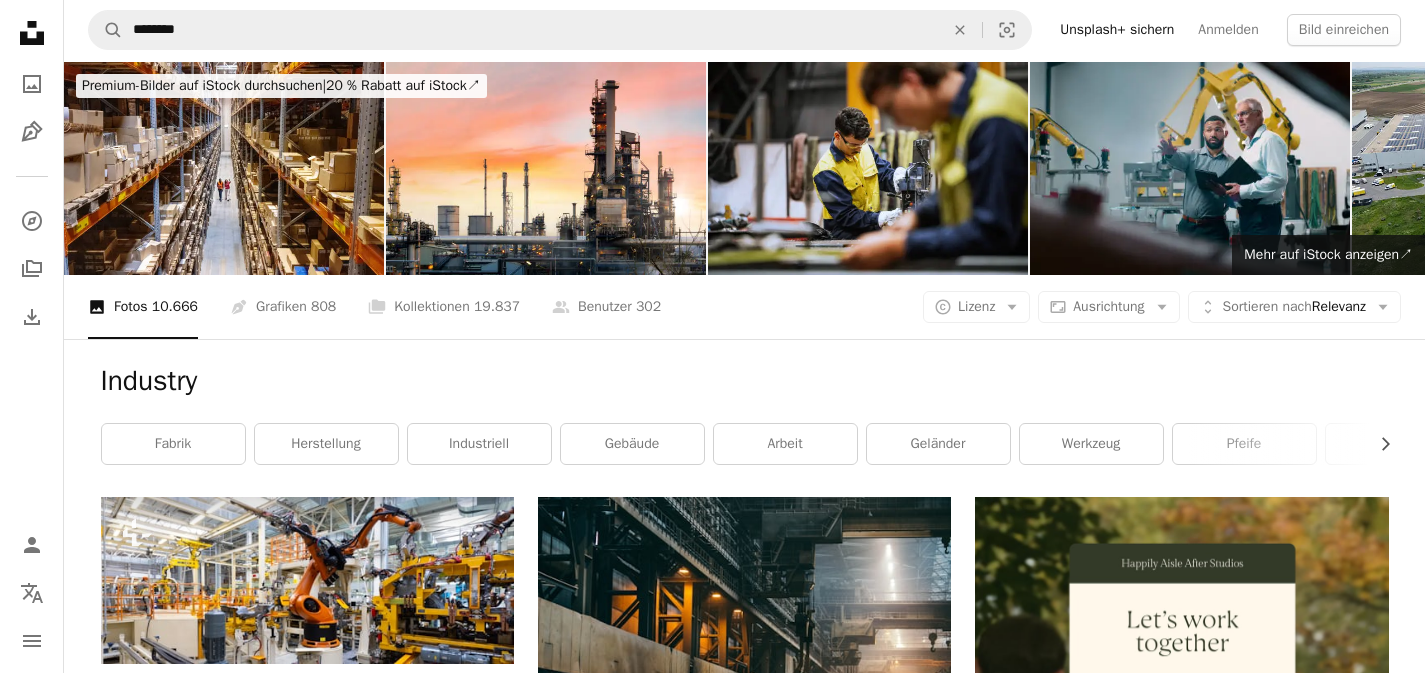 scroll, scrollTop: 1782, scrollLeft: 0, axis: vertical 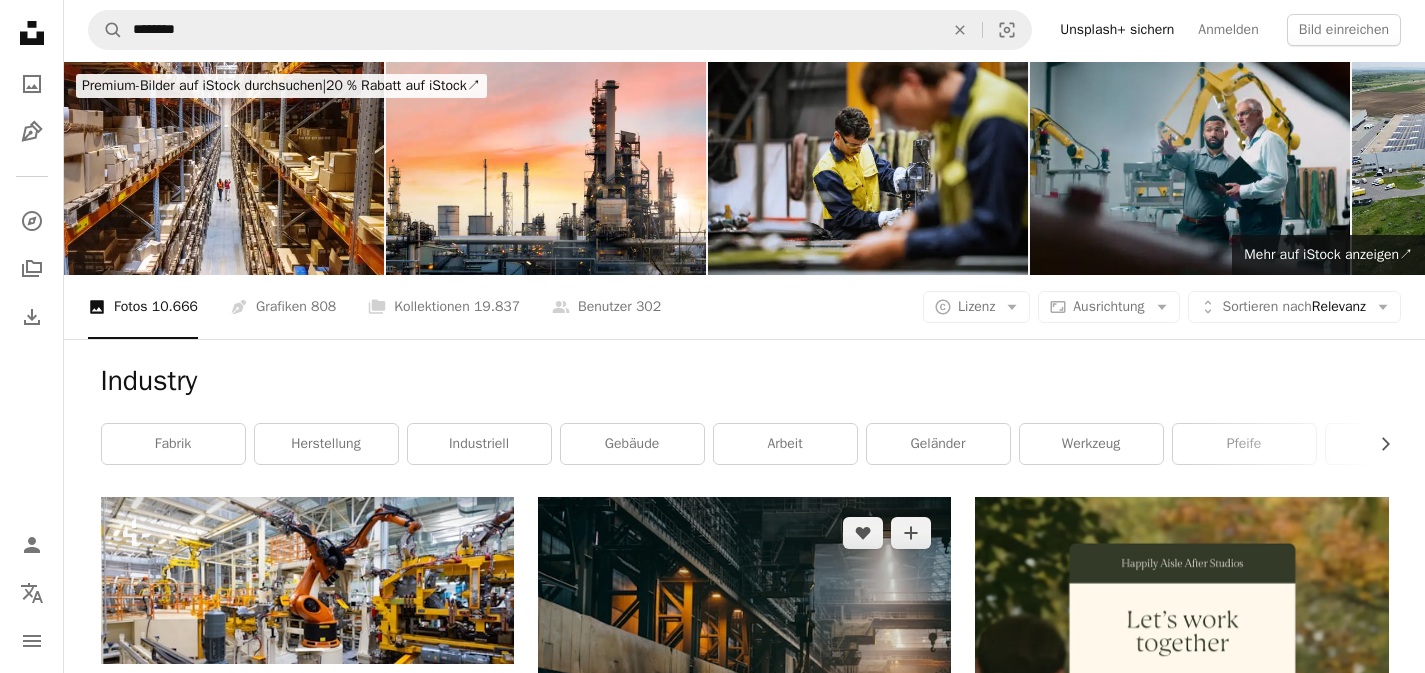 click on "Arrow pointing down" 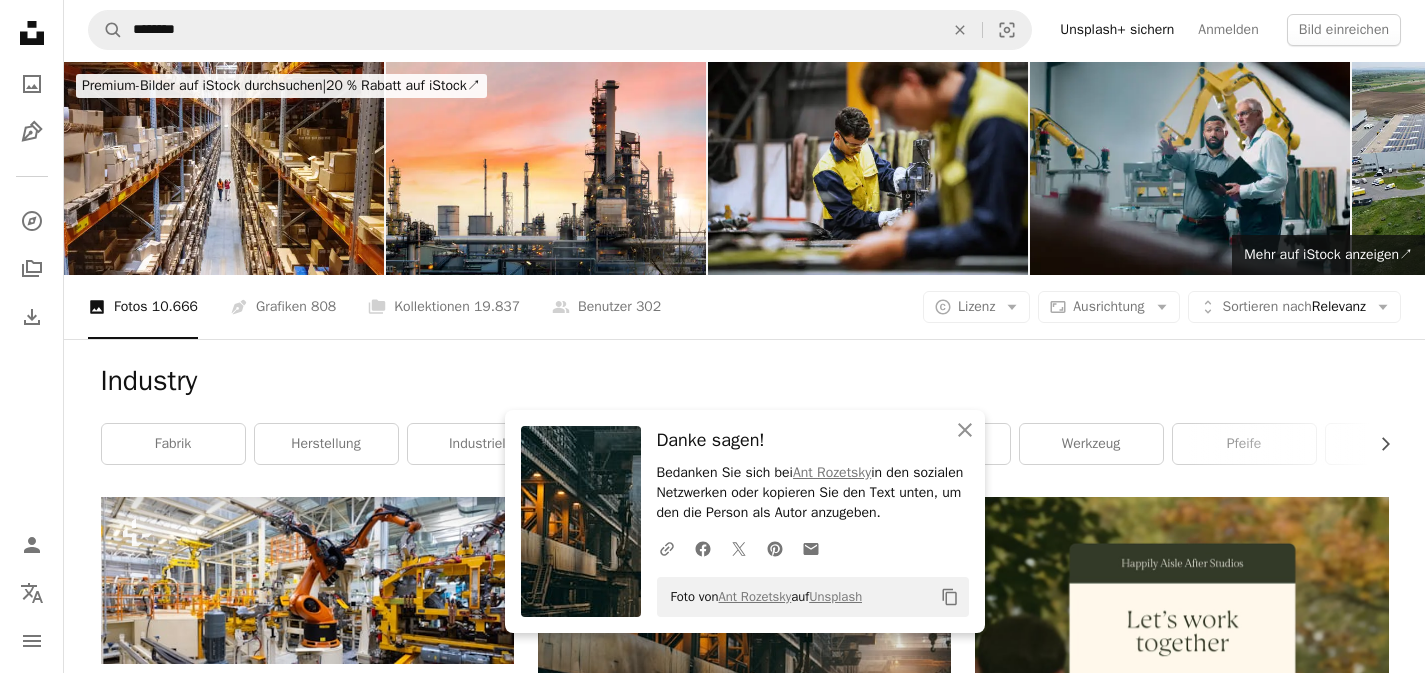 scroll, scrollTop: 776, scrollLeft: 0, axis: vertical 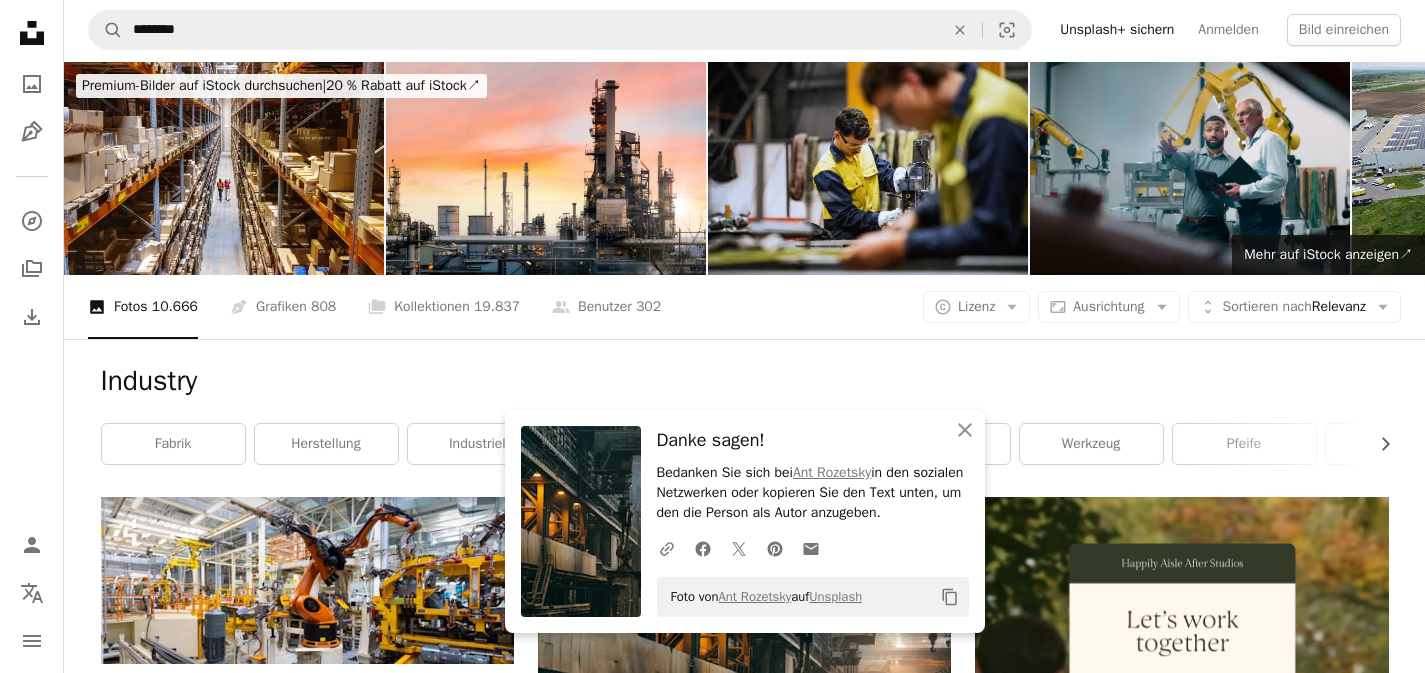 click 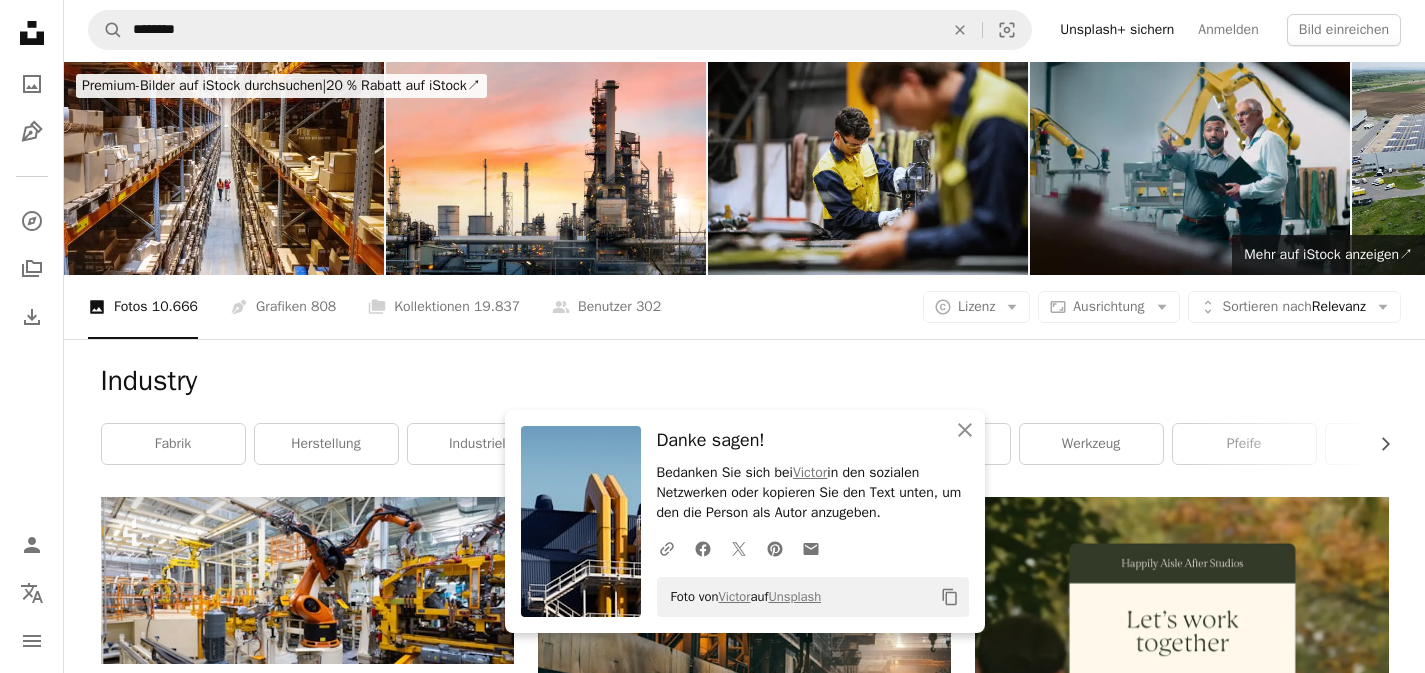 scroll, scrollTop: 1359, scrollLeft: 0, axis: vertical 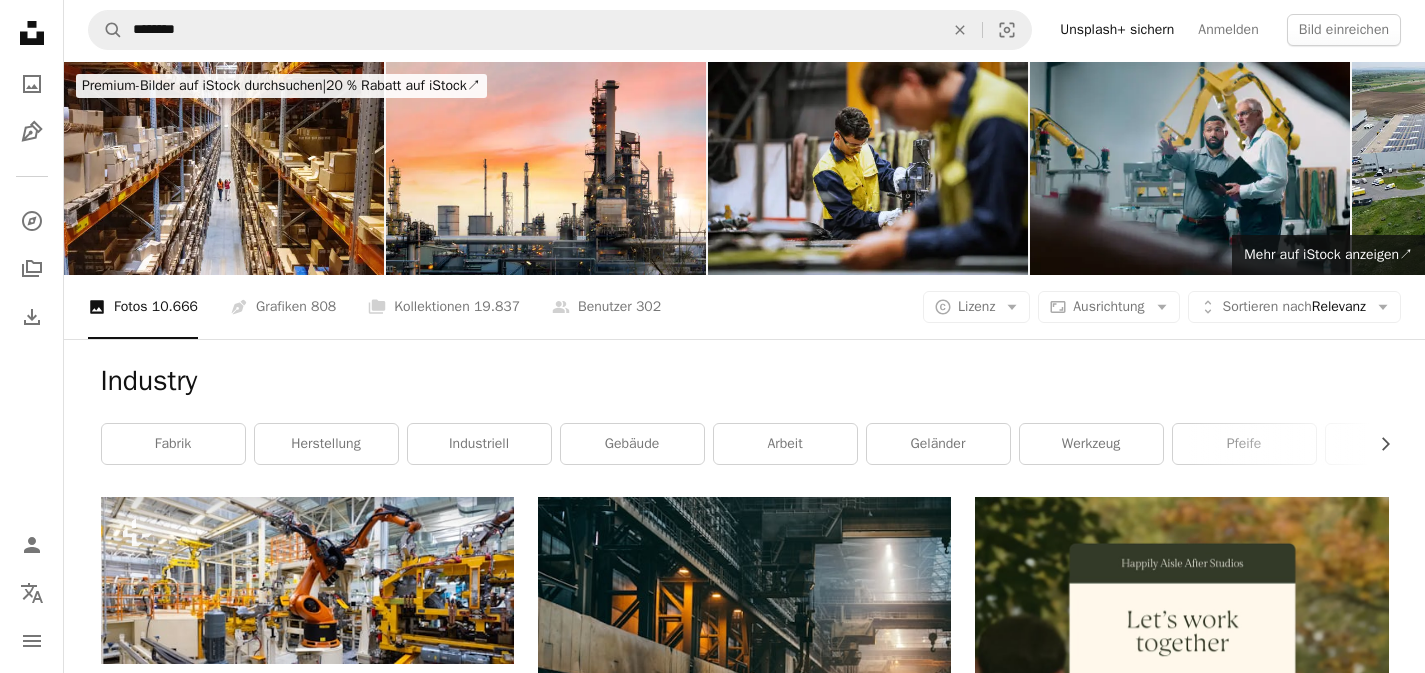 click 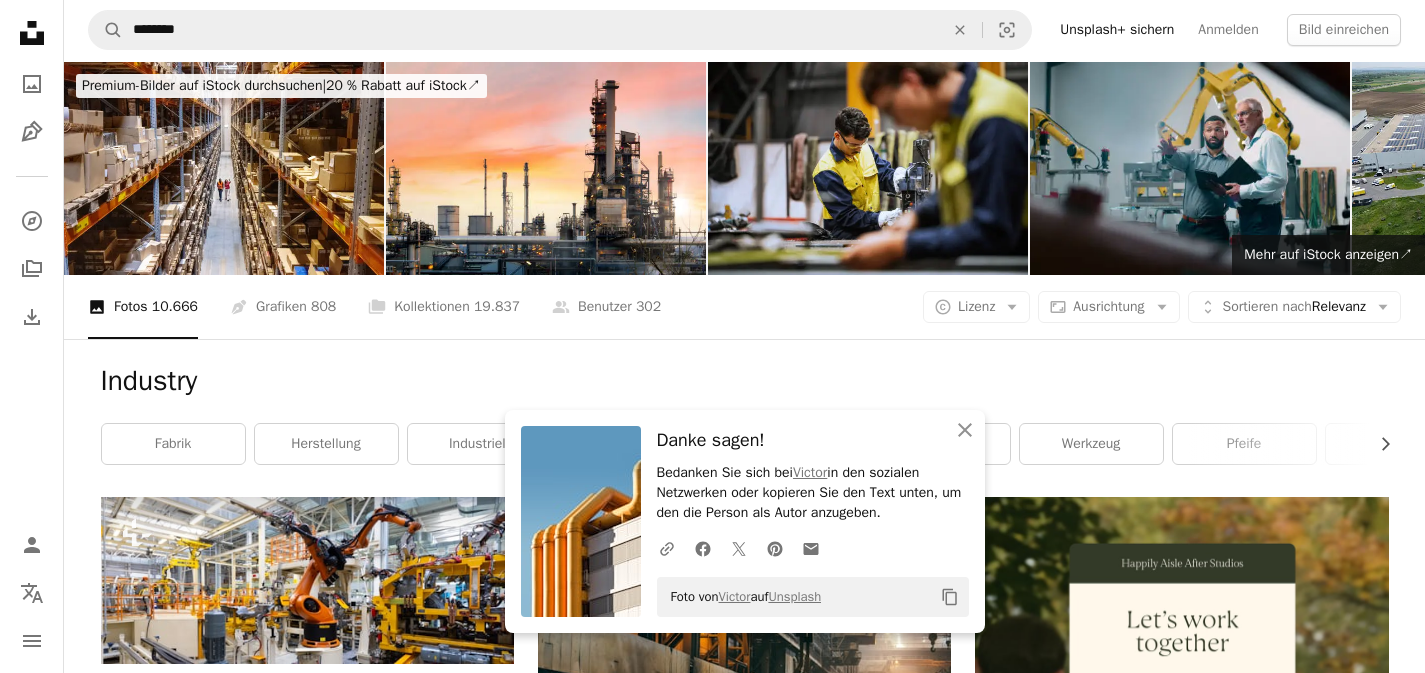 scroll, scrollTop: 1925, scrollLeft: 0, axis: vertical 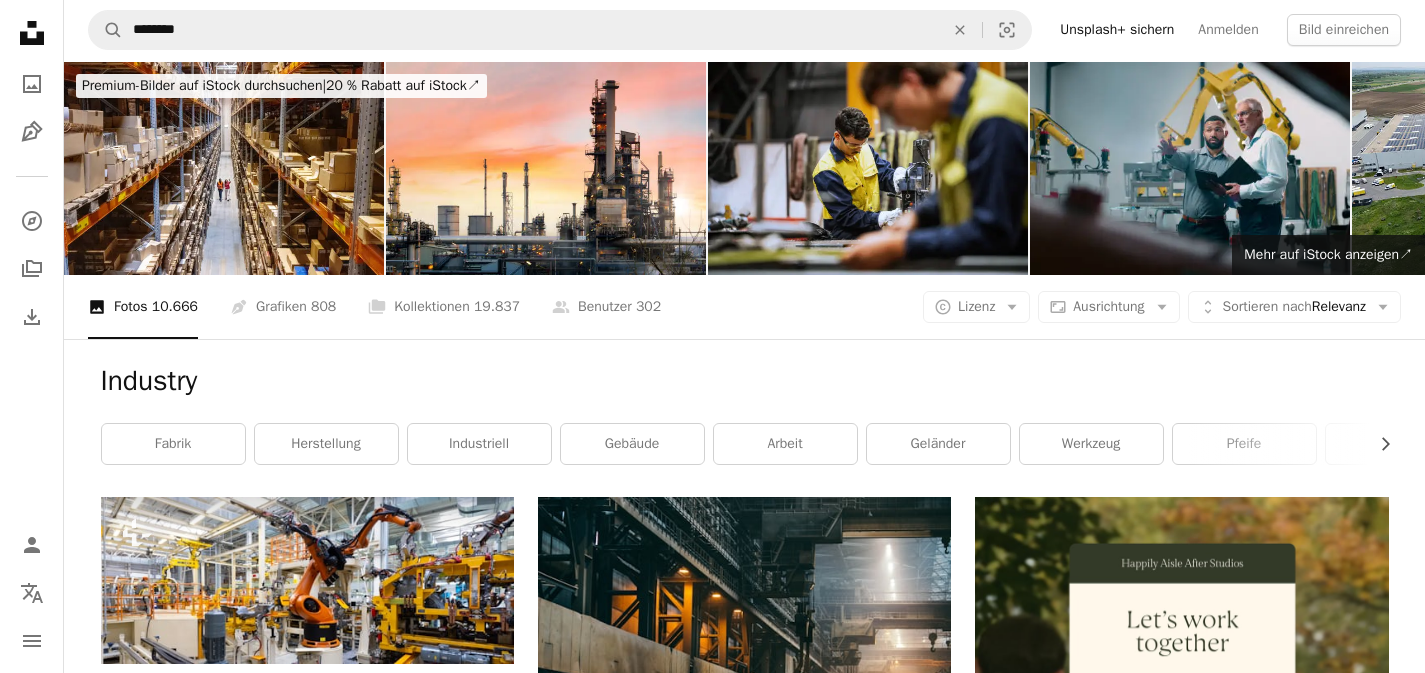 click on "Arrow pointing down" 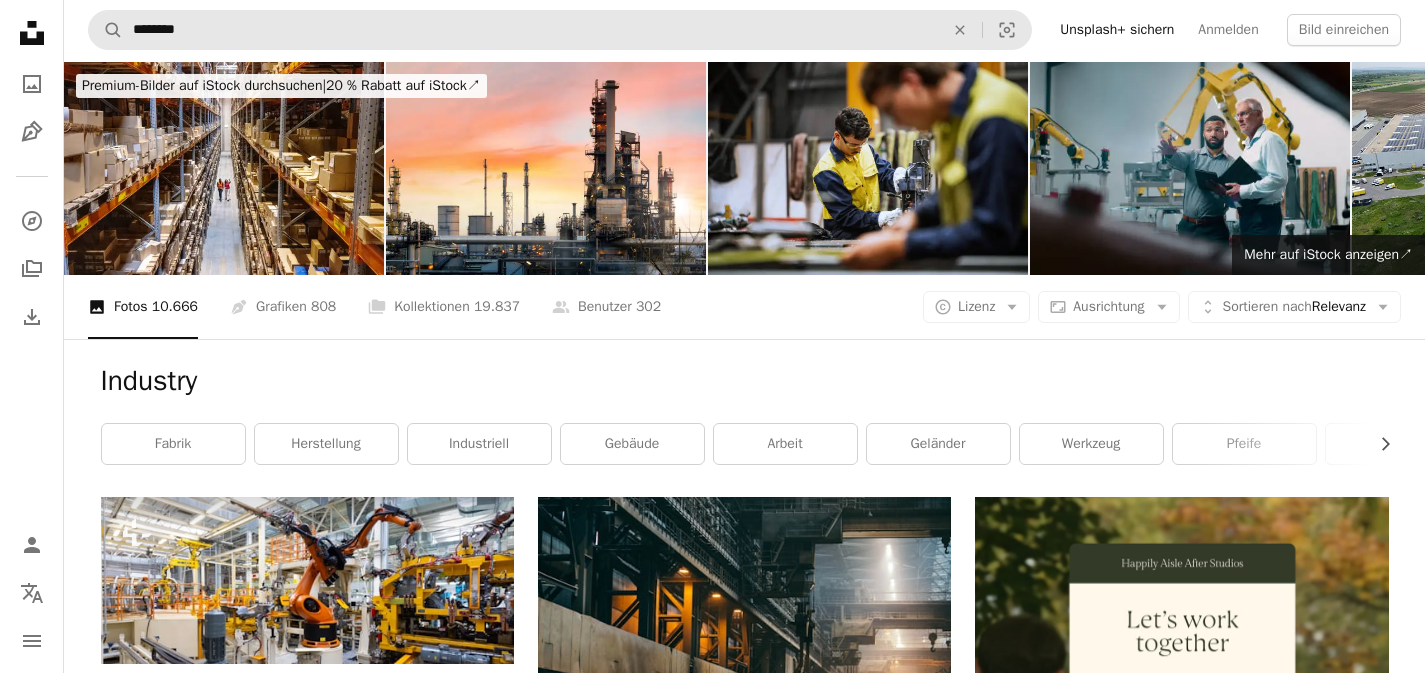 scroll, scrollTop: 0, scrollLeft: 0, axis: both 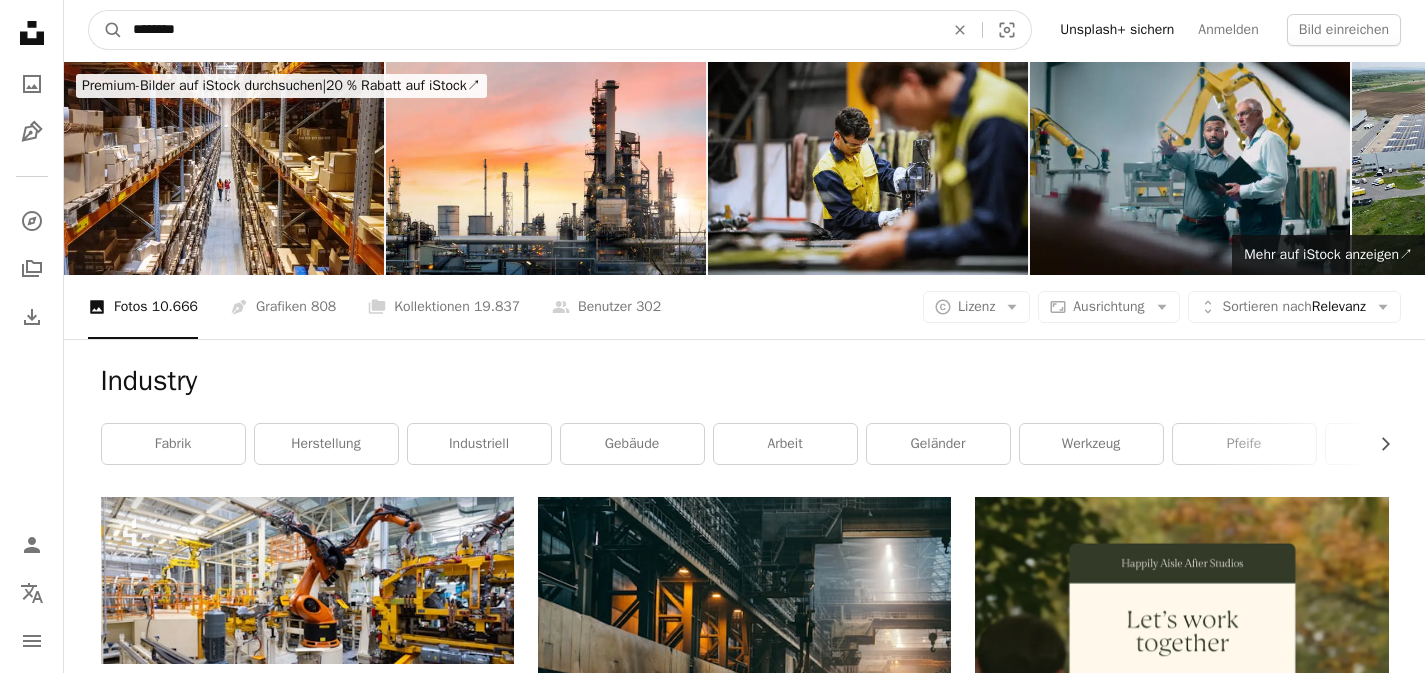 click on "********" at bounding box center (530, 30) 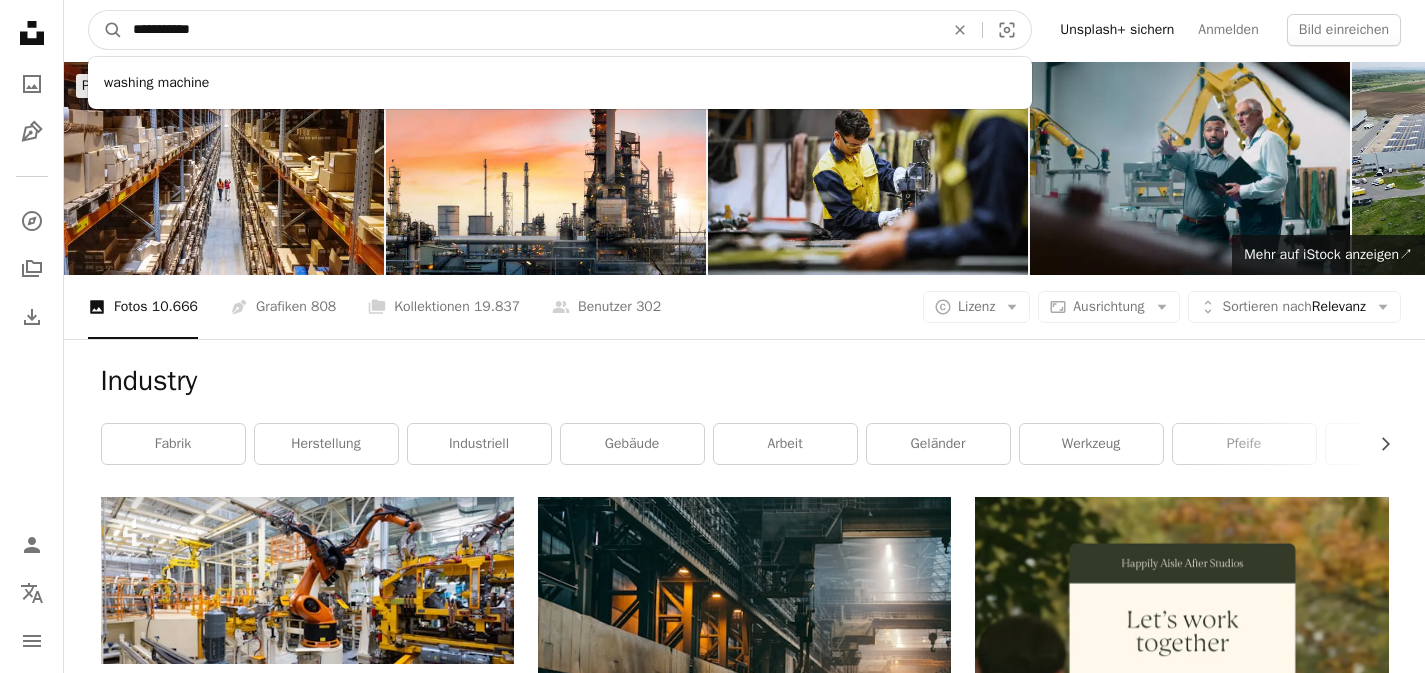 type on "**********" 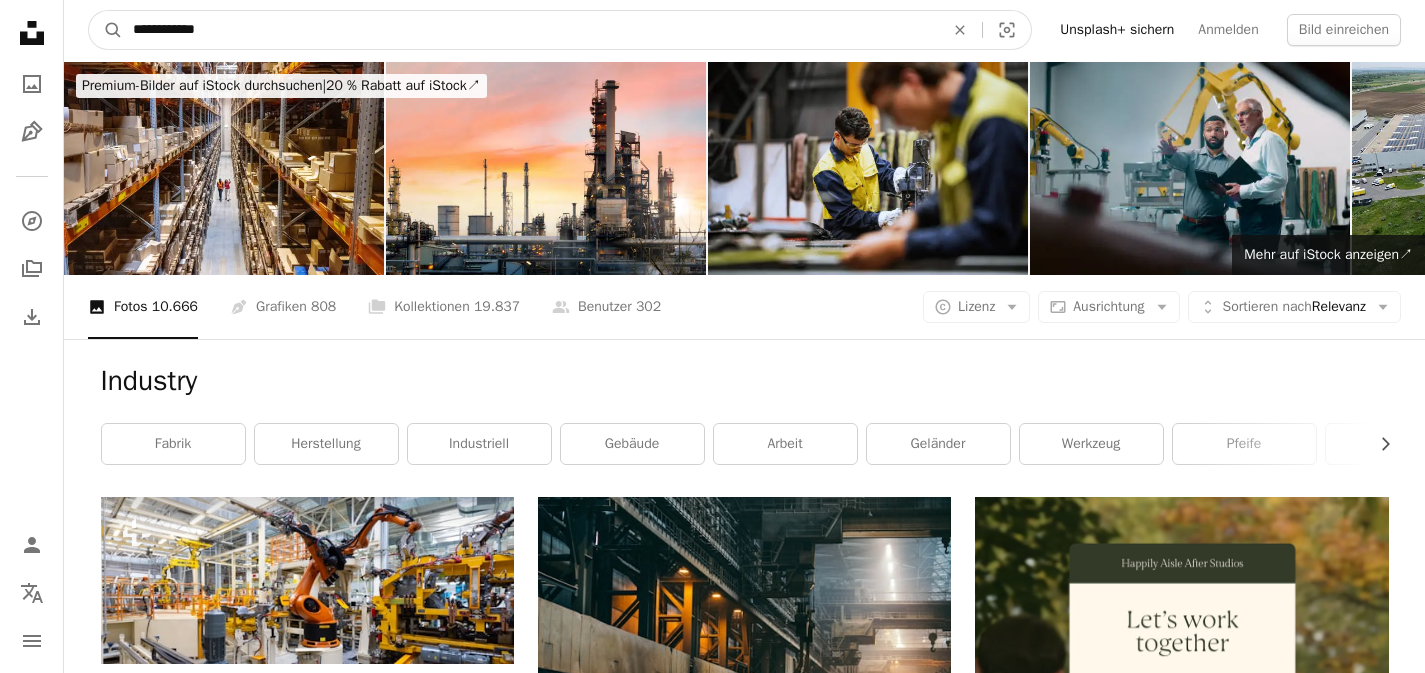 click on "A magnifying glass" at bounding box center (106, 30) 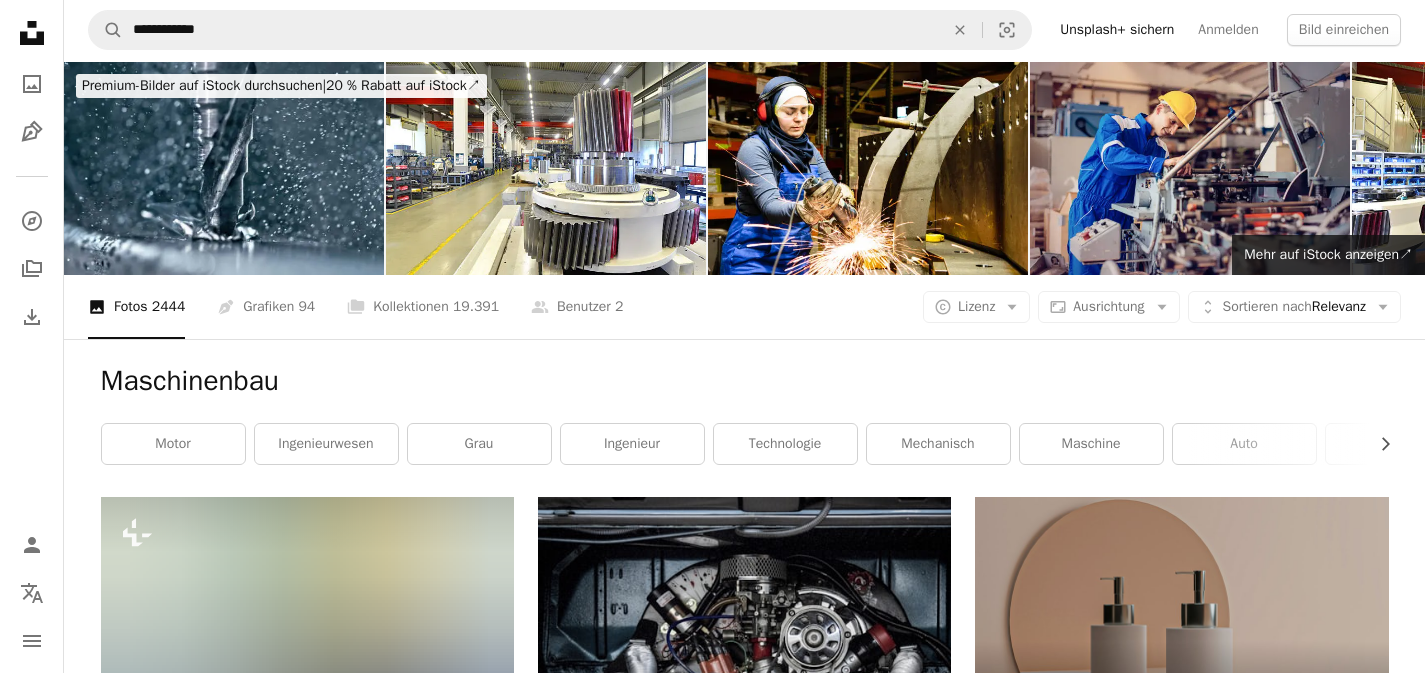 scroll, scrollTop: 2099, scrollLeft: 0, axis: vertical 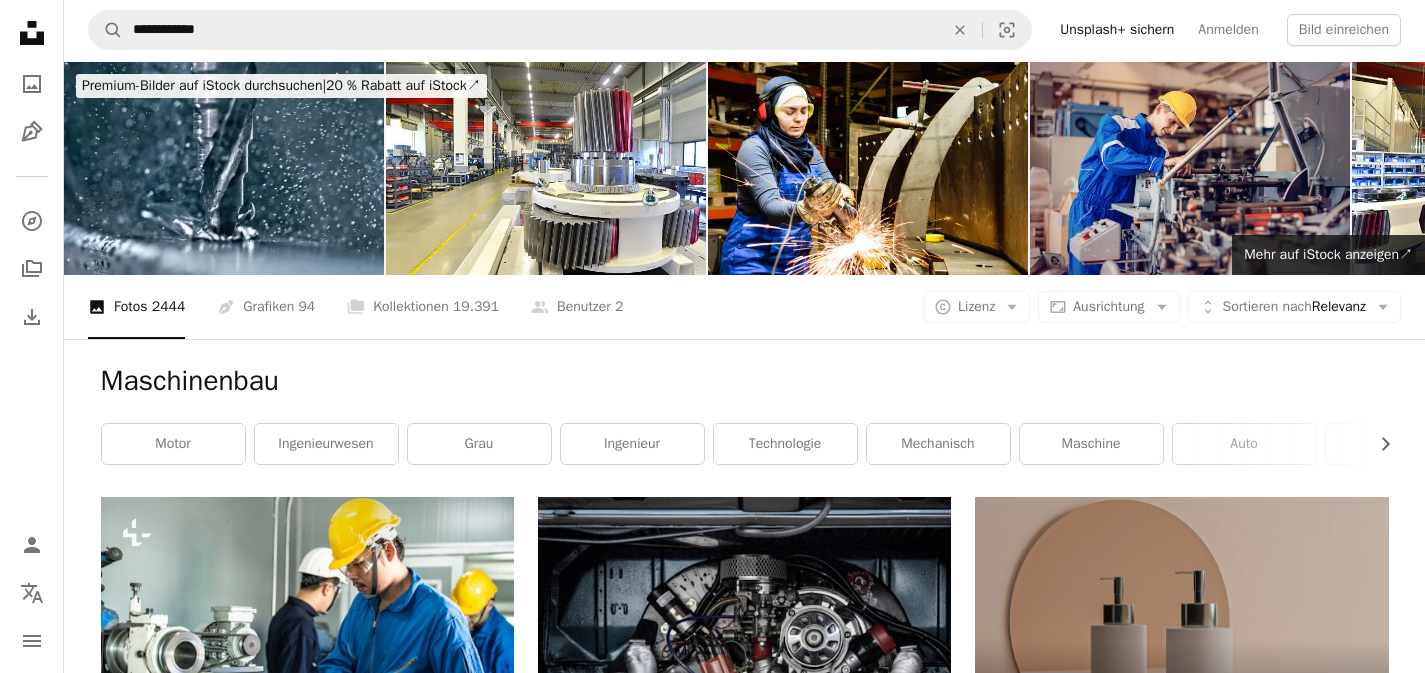 click at bounding box center [307, 2350] 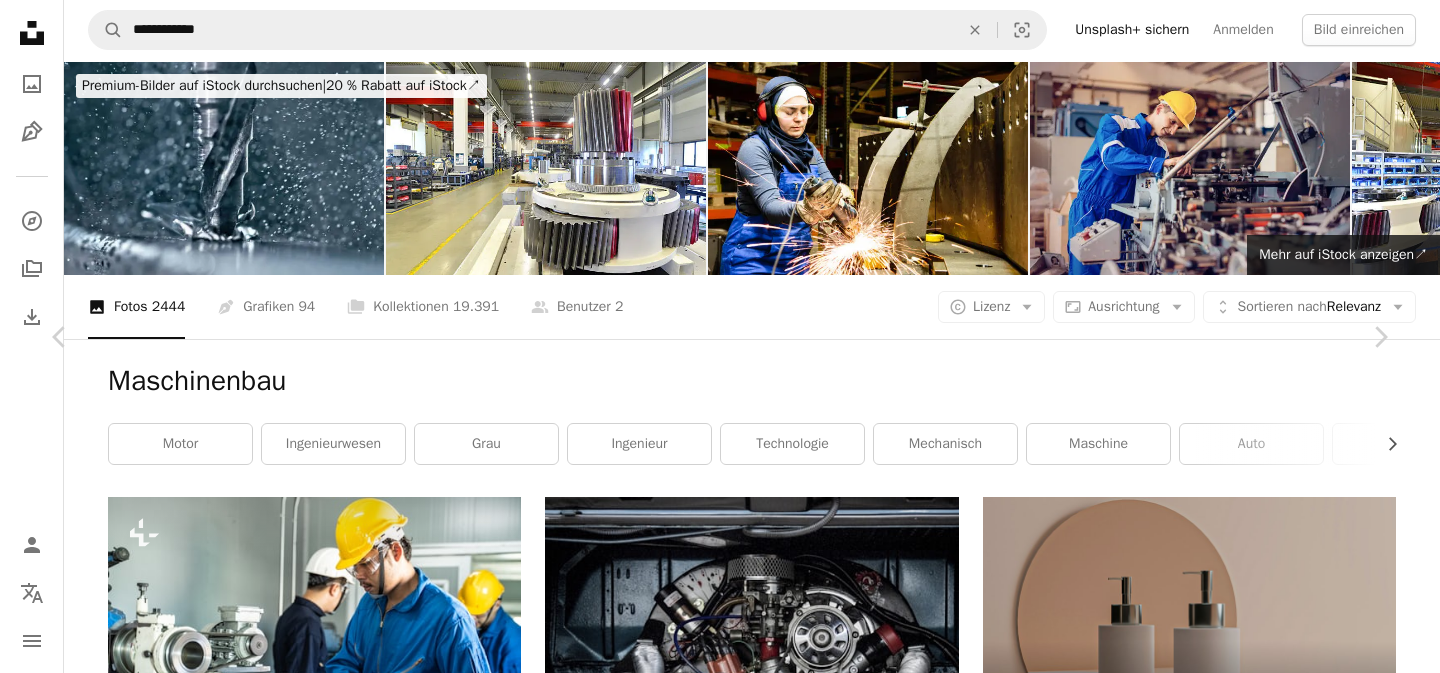 drag, startPoint x: 21, startPoint y: 11, endPoint x: 34, endPoint y: 17, distance: 14.3178215 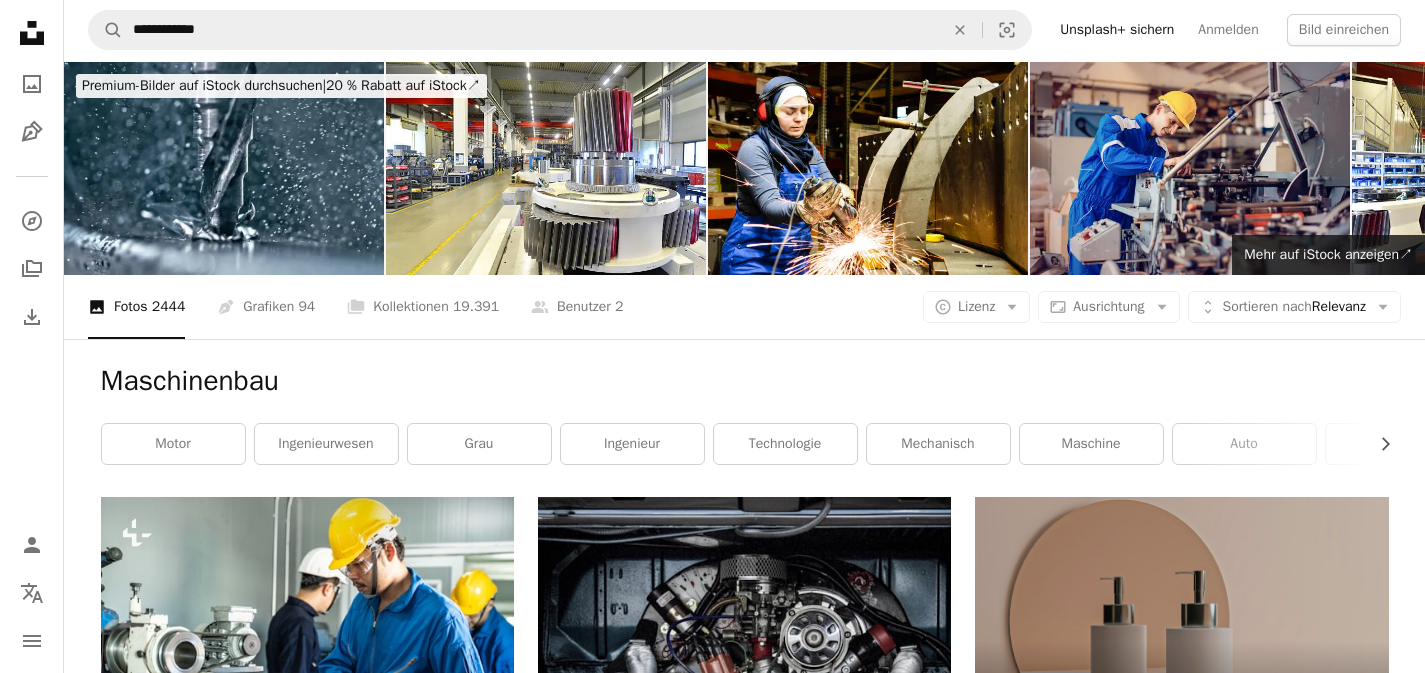 scroll, scrollTop: 2218, scrollLeft: 0, axis: vertical 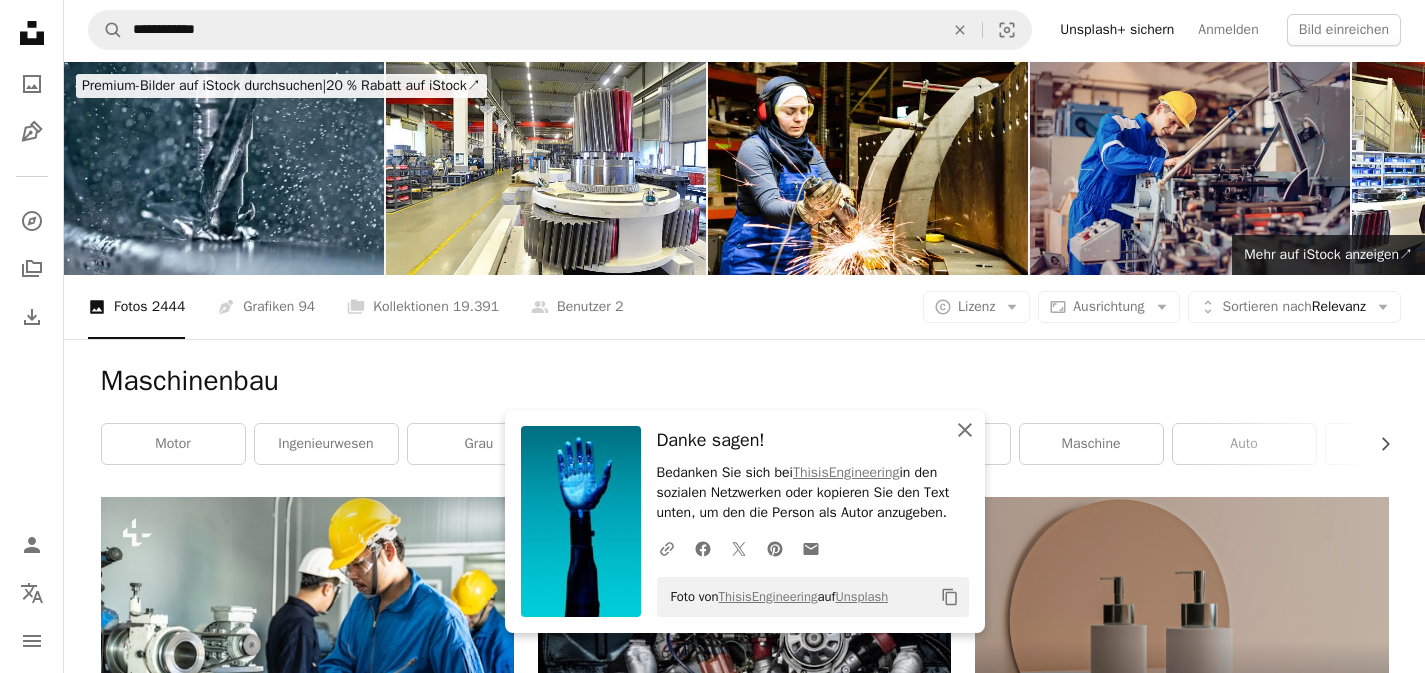 click on "An X shape" 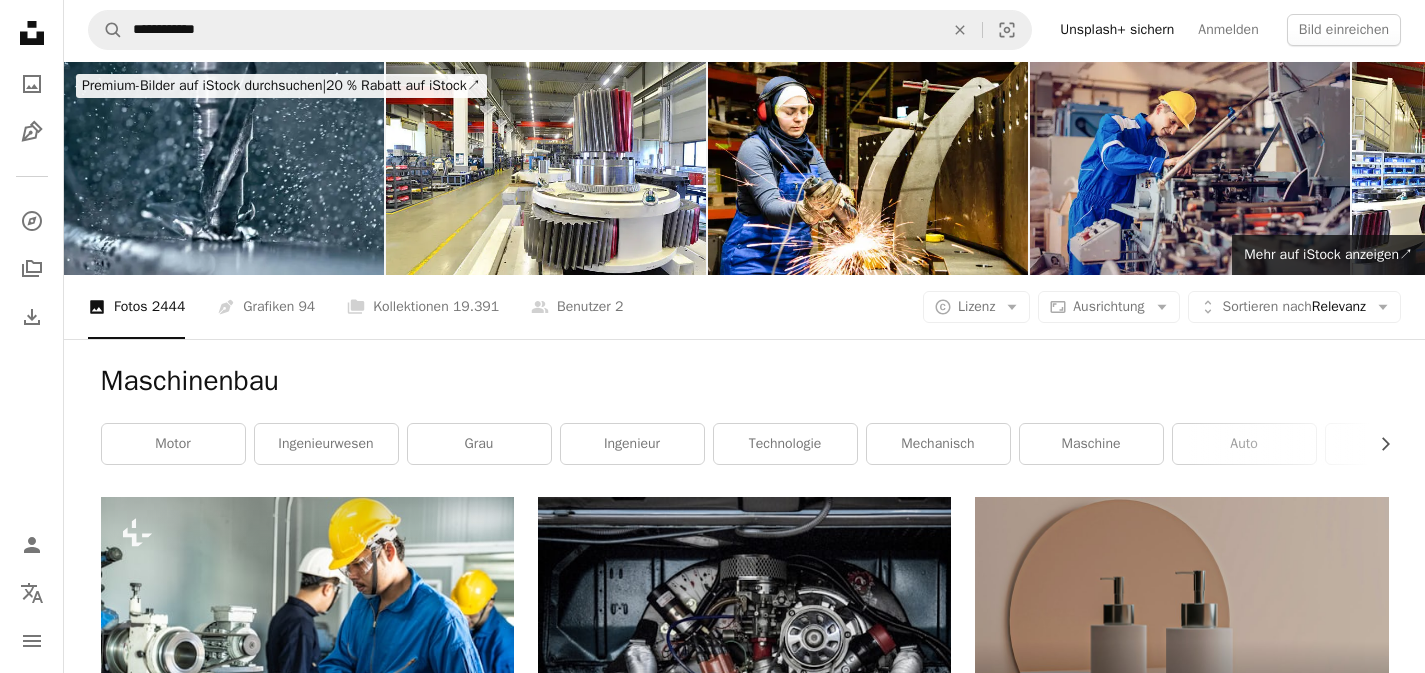 scroll, scrollTop: 0, scrollLeft: 0, axis: both 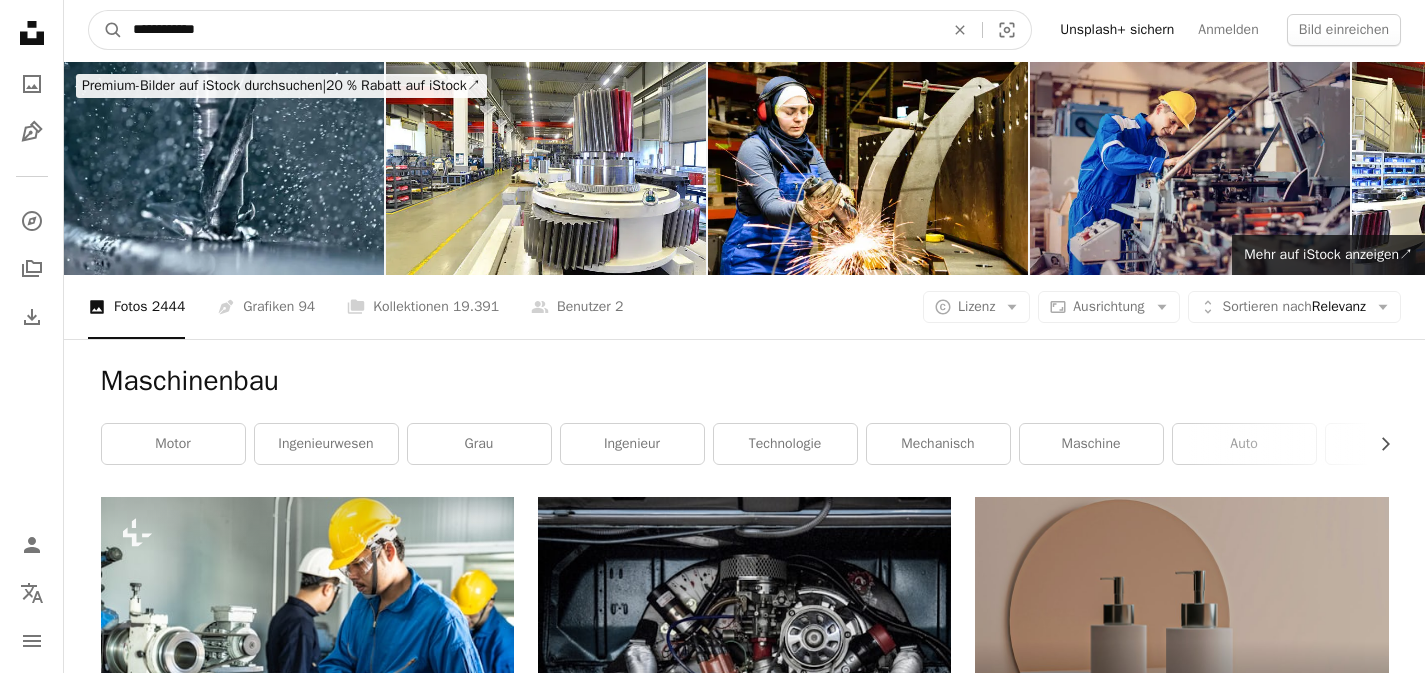 click on "**********" at bounding box center [530, 30] 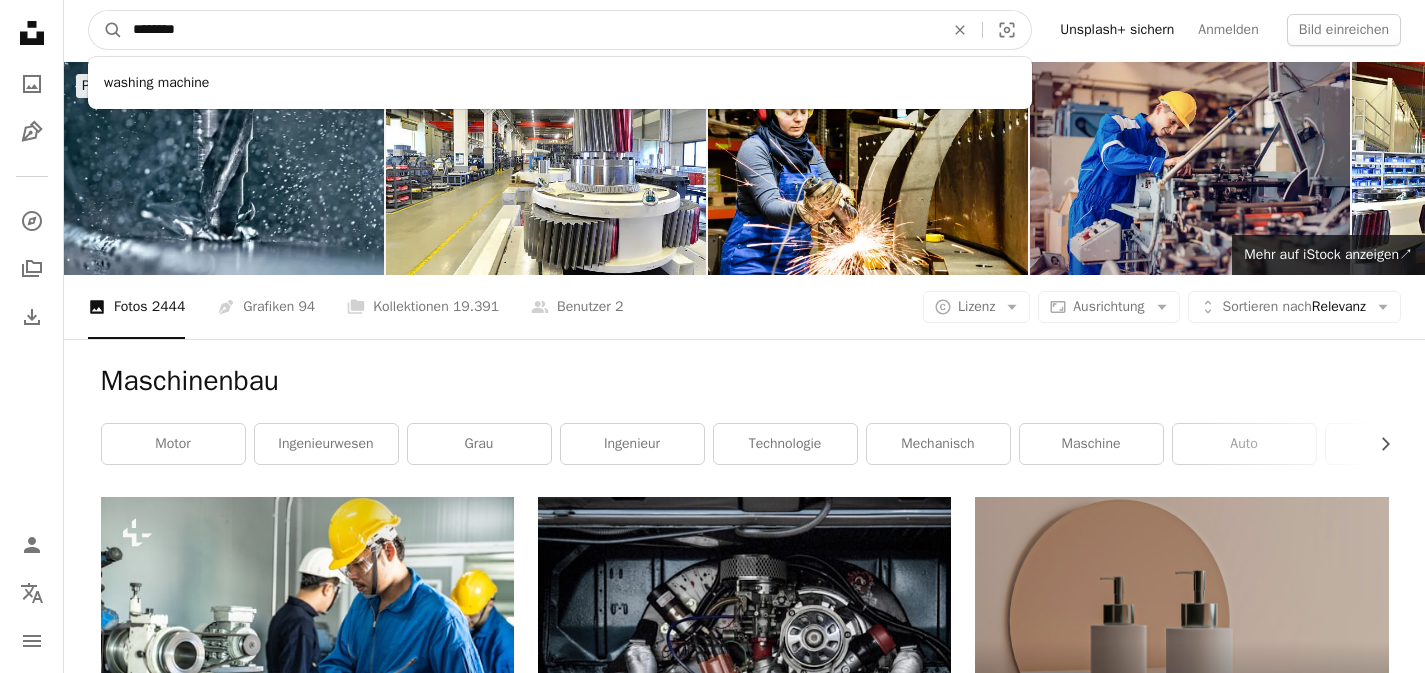 type on "*********" 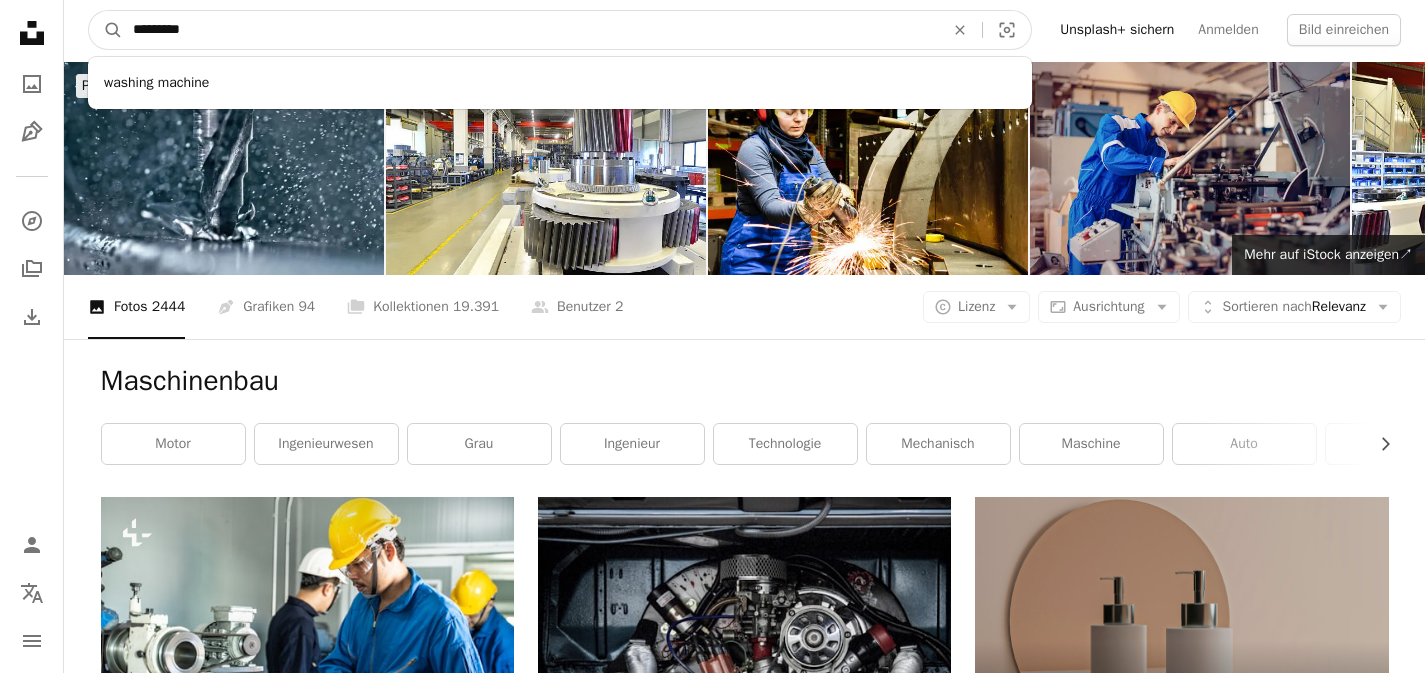 click on "A magnifying glass" at bounding box center [106, 30] 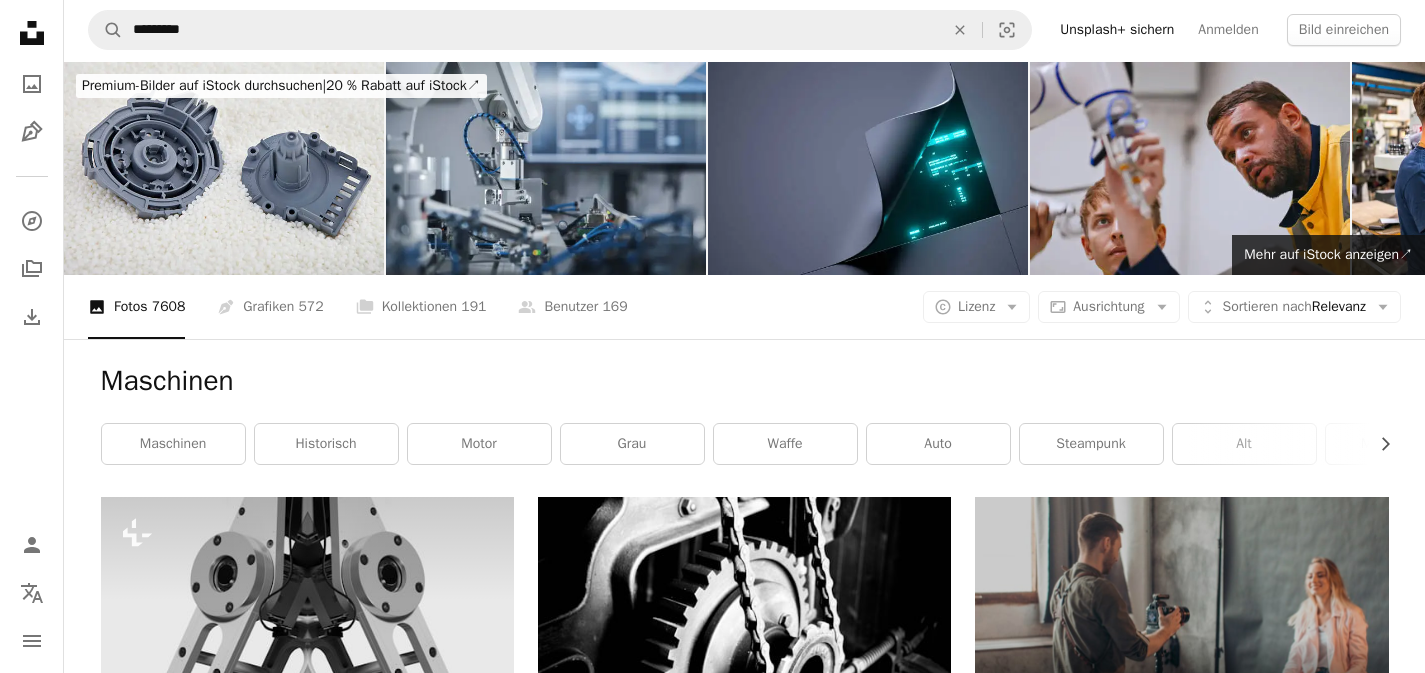 scroll, scrollTop: 0, scrollLeft: 0, axis: both 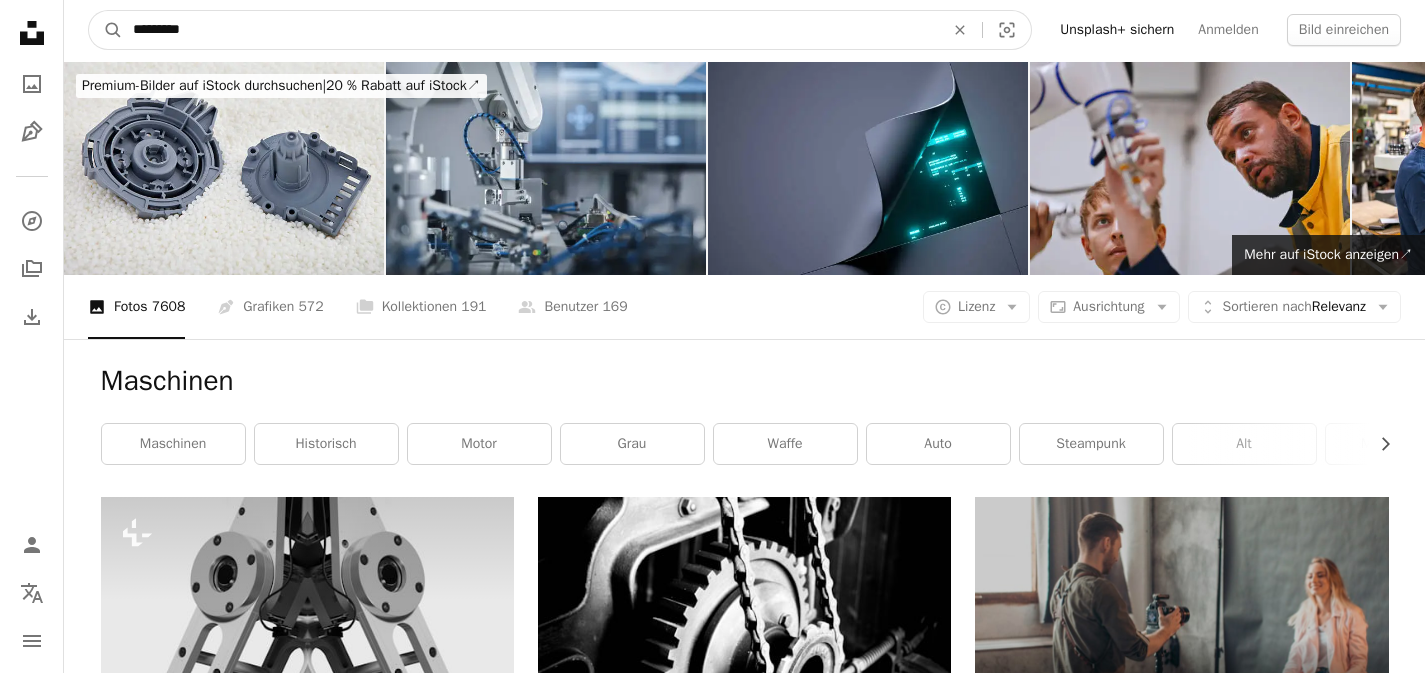 click on "*********" at bounding box center (530, 30) 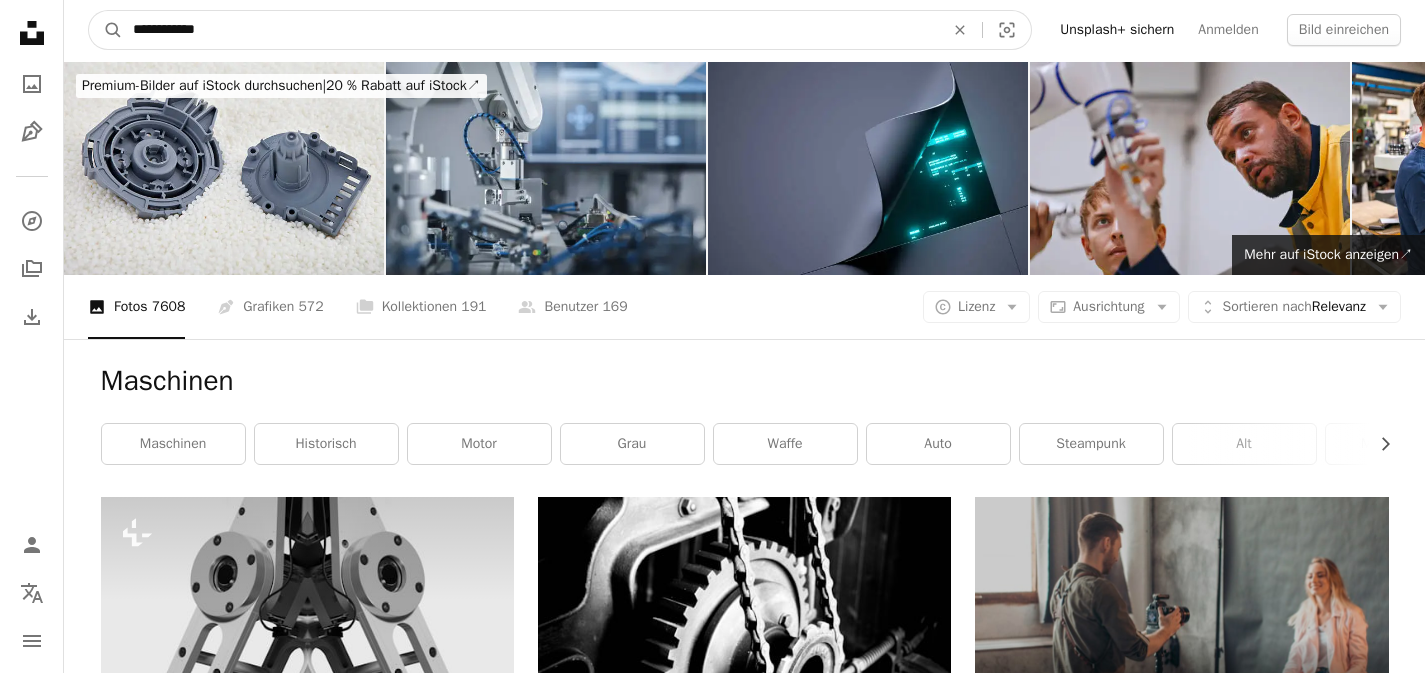 type on "**********" 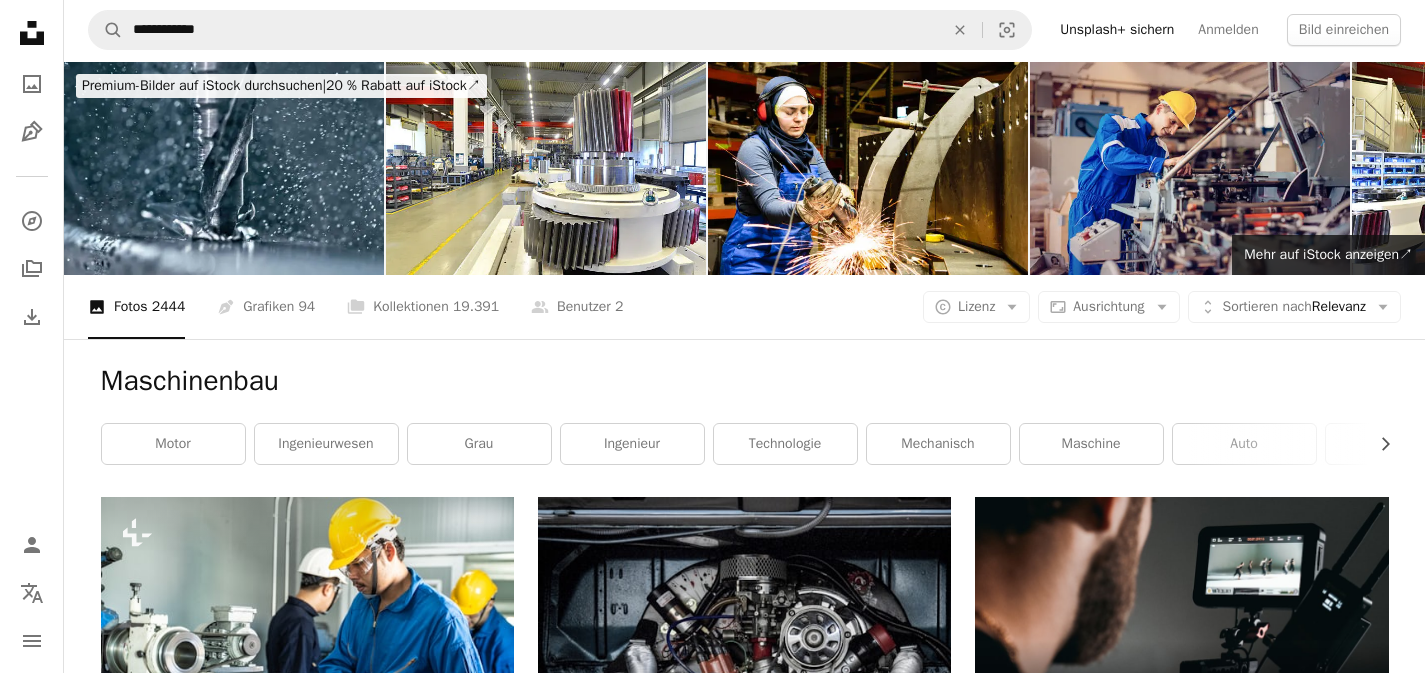 scroll, scrollTop: 1193, scrollLeft: 0, axis: vertical 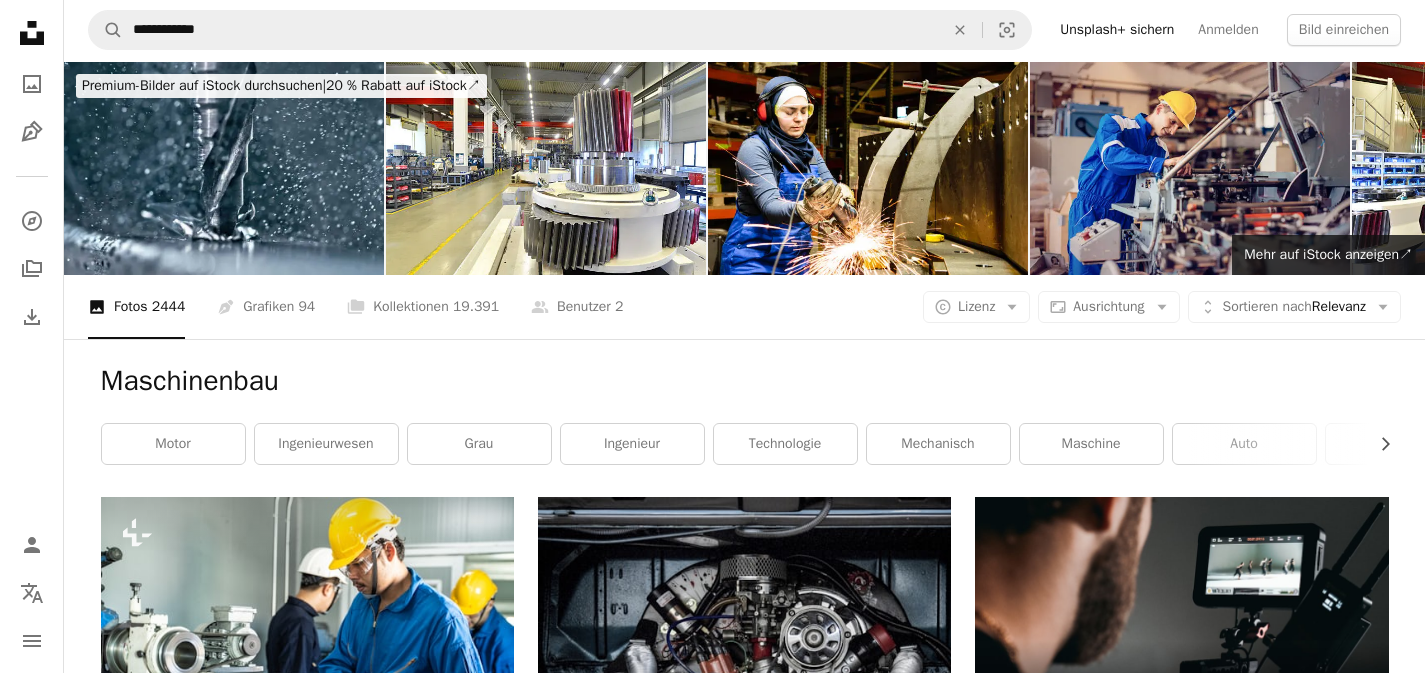 click on "Arrow pointing down" at bounding box center [1349, 1573] 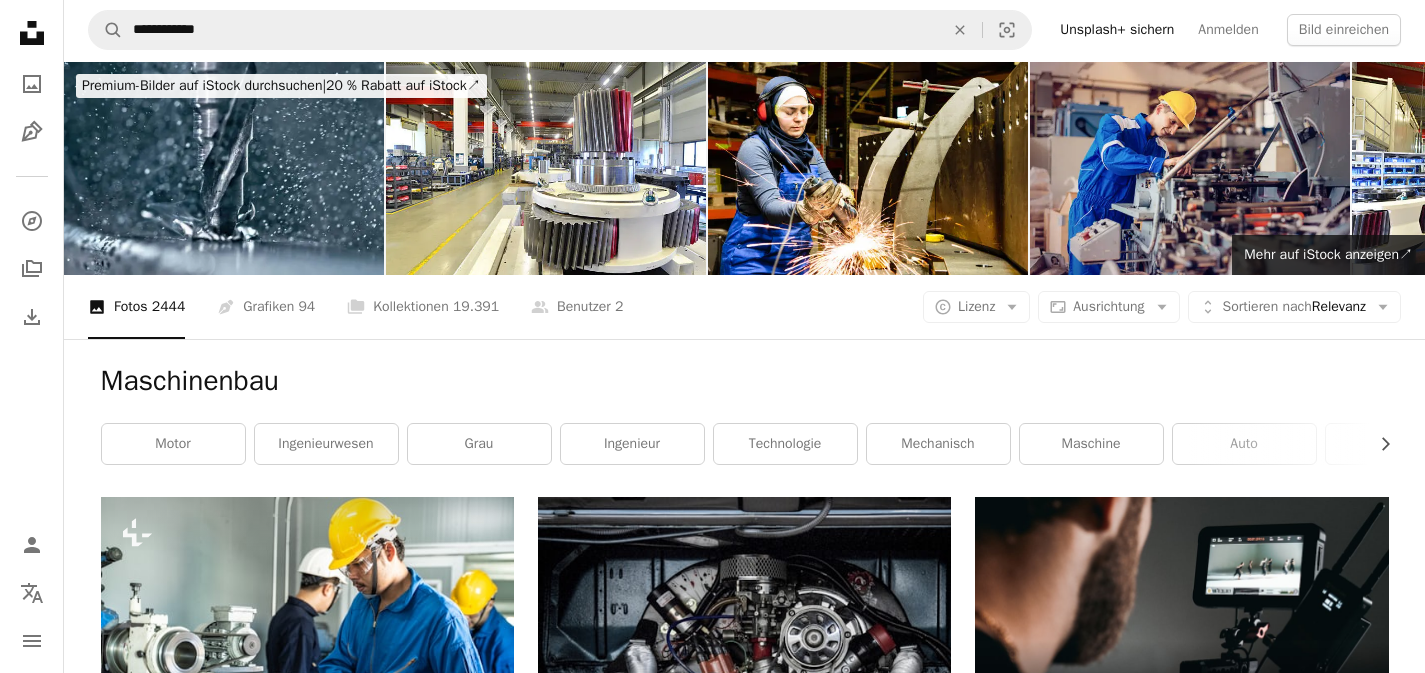 click on "Arrow pointing down" 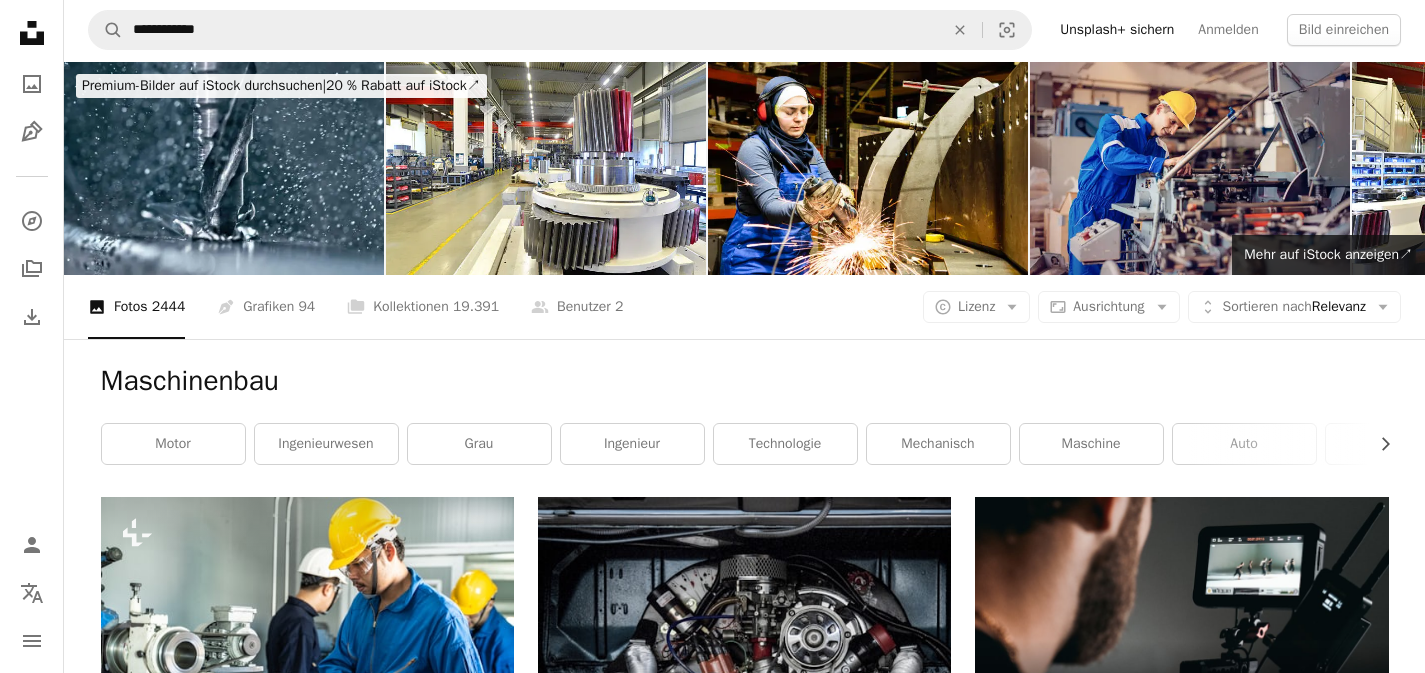scroll, scrollTop: 5914, scrollLeft: 0, axis: vertical 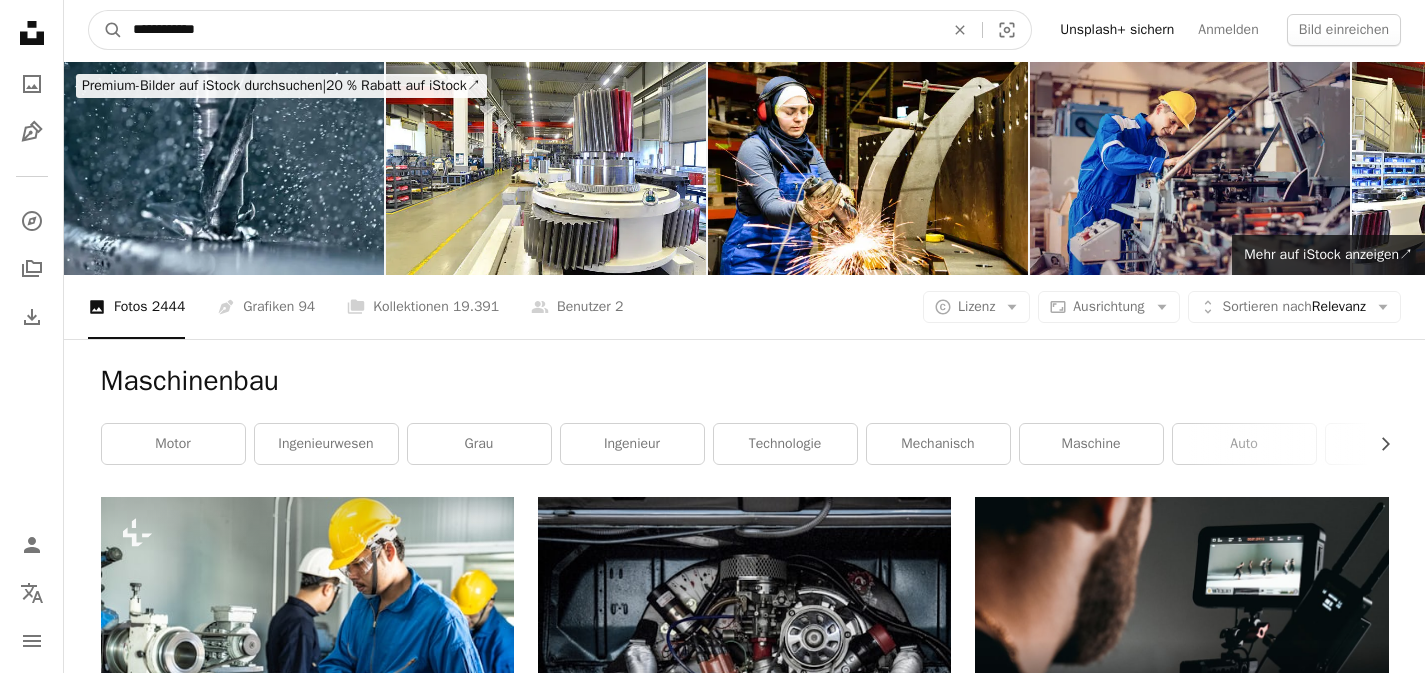 click on "**********" at bounding box center (530, 30) 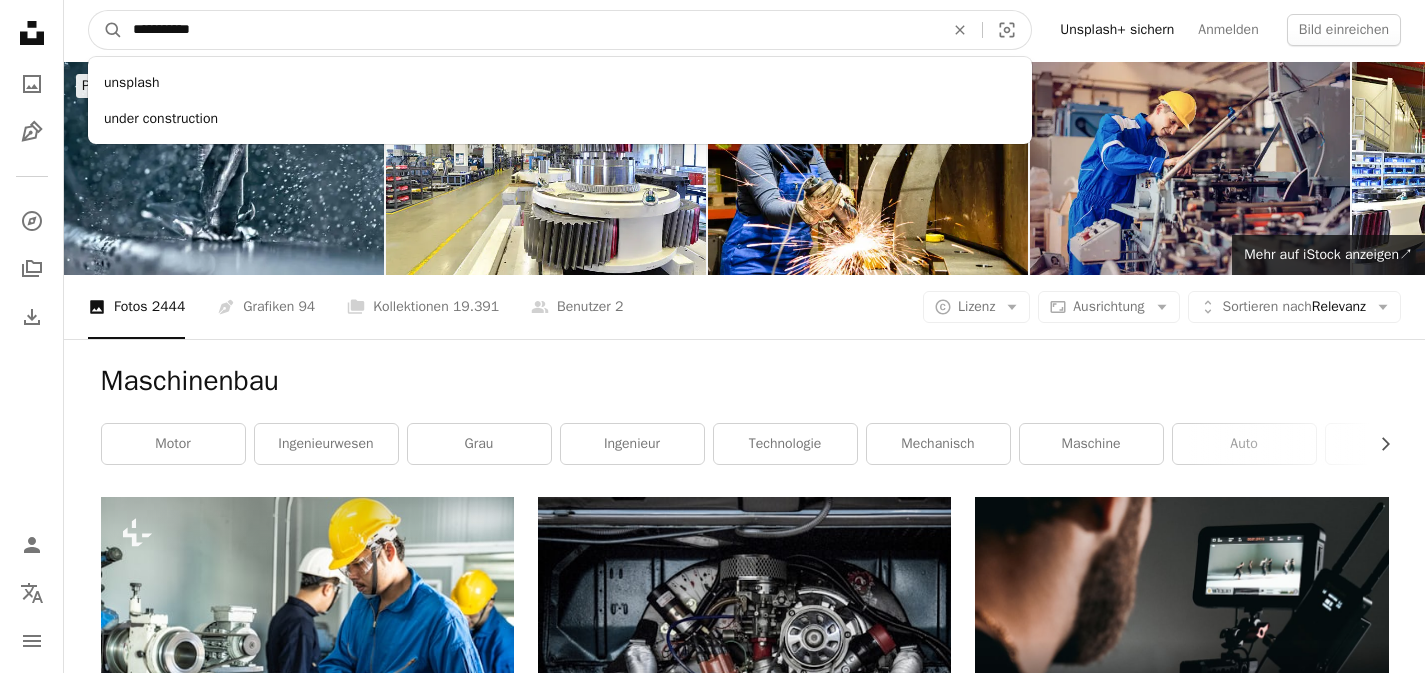 type on "**********" 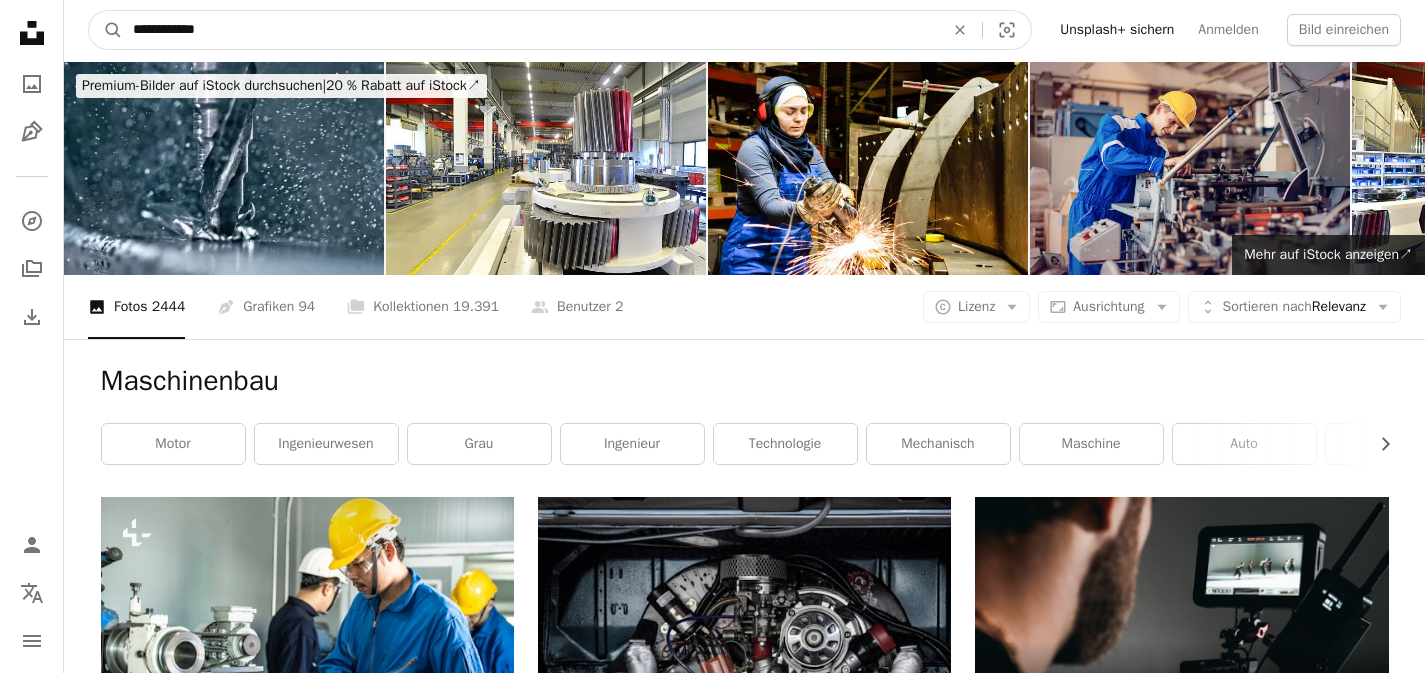 click on "A magnifying glass" at bounding box center (106, 30) 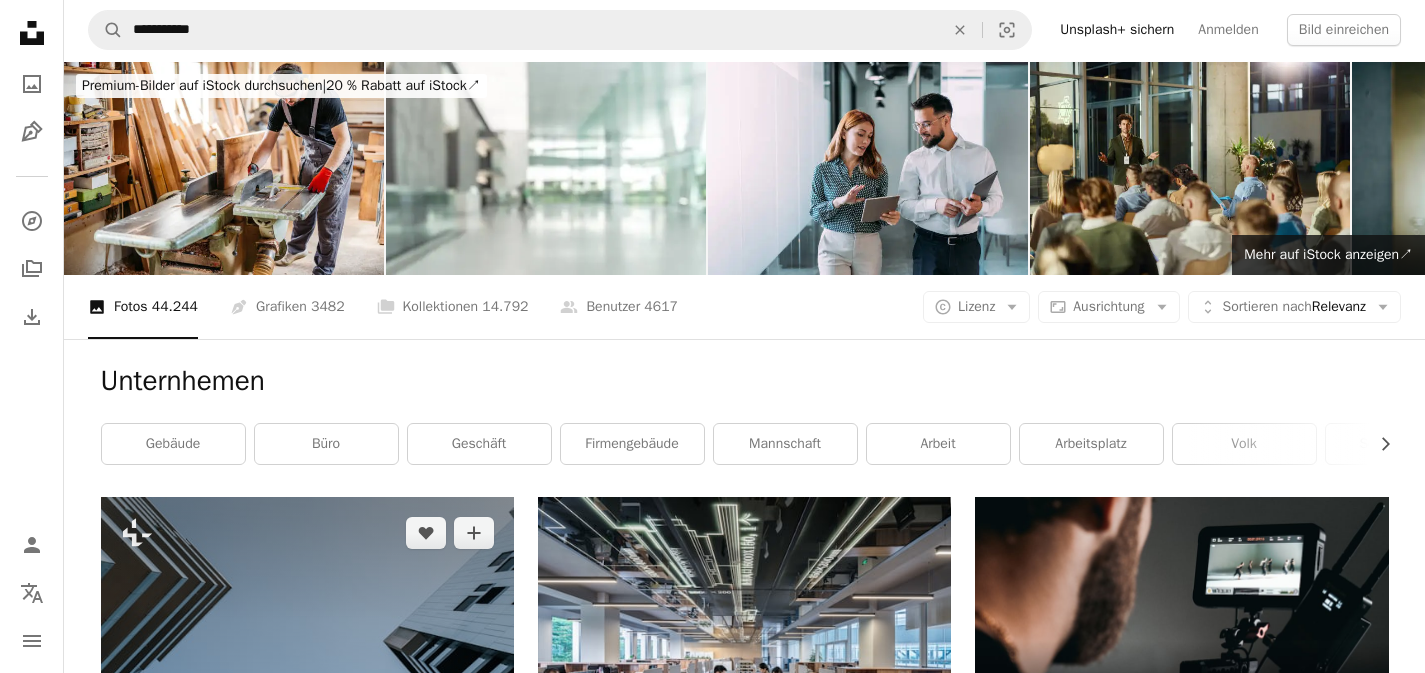 scroll, scrollTop: 698, scrollLeft: 0, axis: vertical 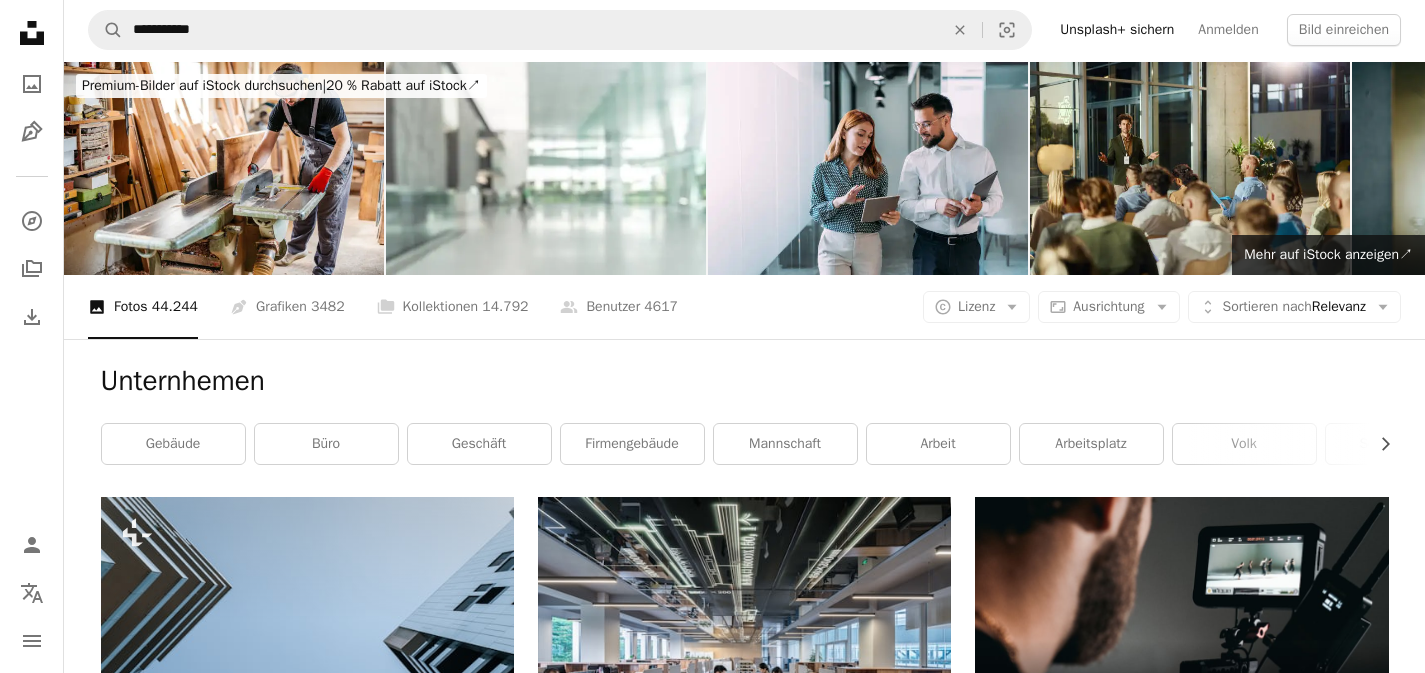 click on "Arrow pointing down" at bounding box center (911, 1036) 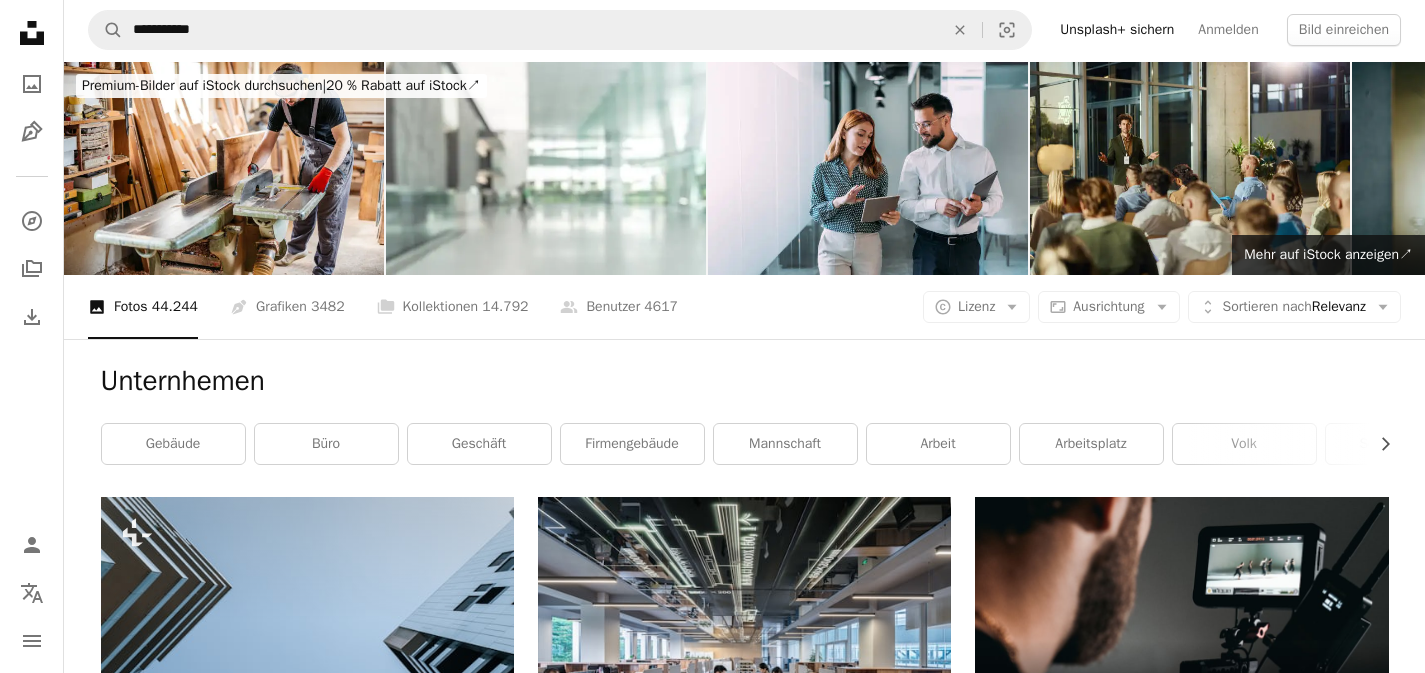scroll, scrollTop: 2144, scrollLeft: 0, axis: vertical 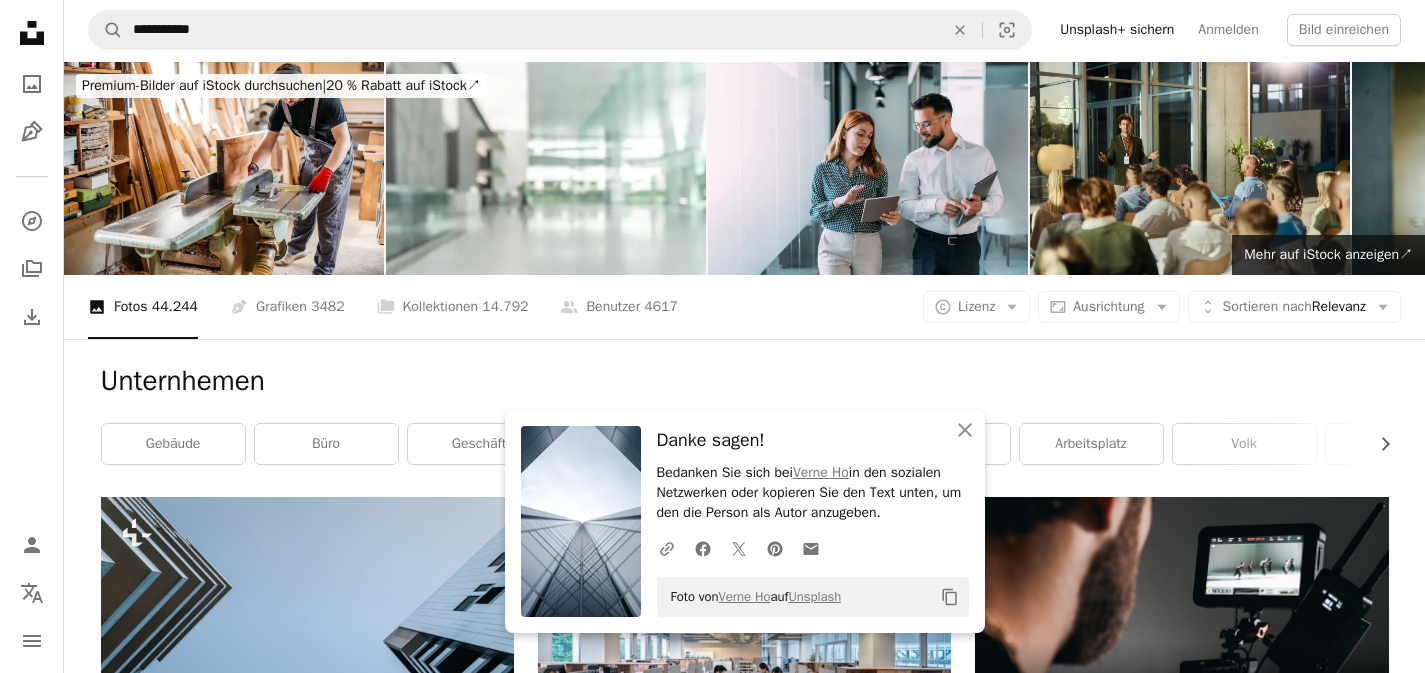 click on "Arrow pointing down" 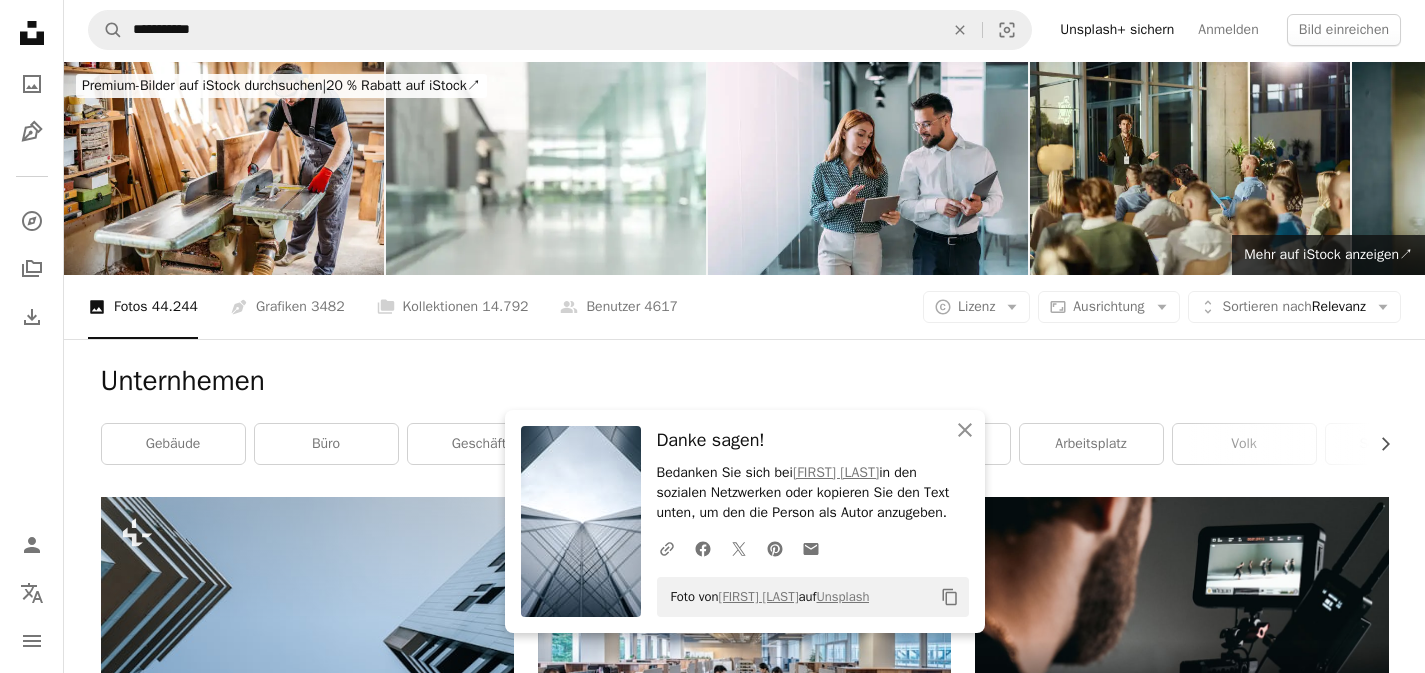 scroll, scrollTop: 2851, scrollLeft: 0, axis: vertical 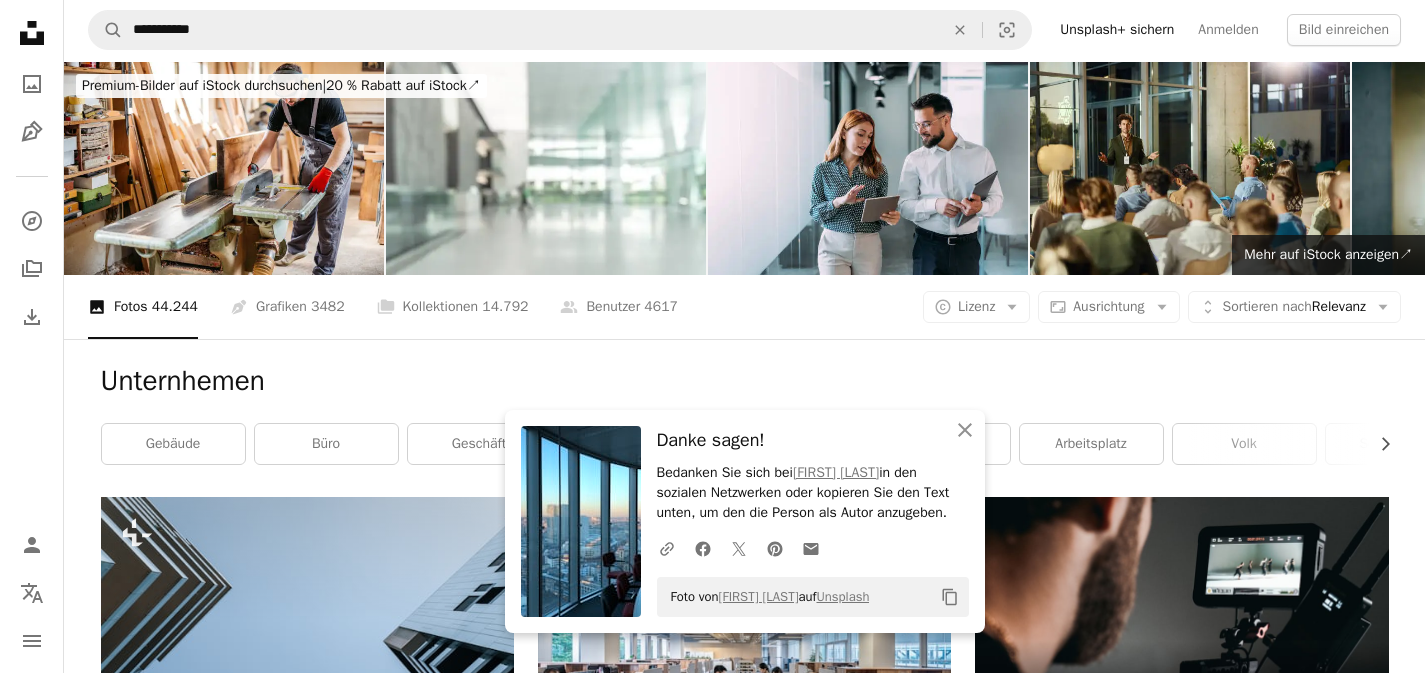click on "Arrow pointing down" at bounding box center (1349, 3153) 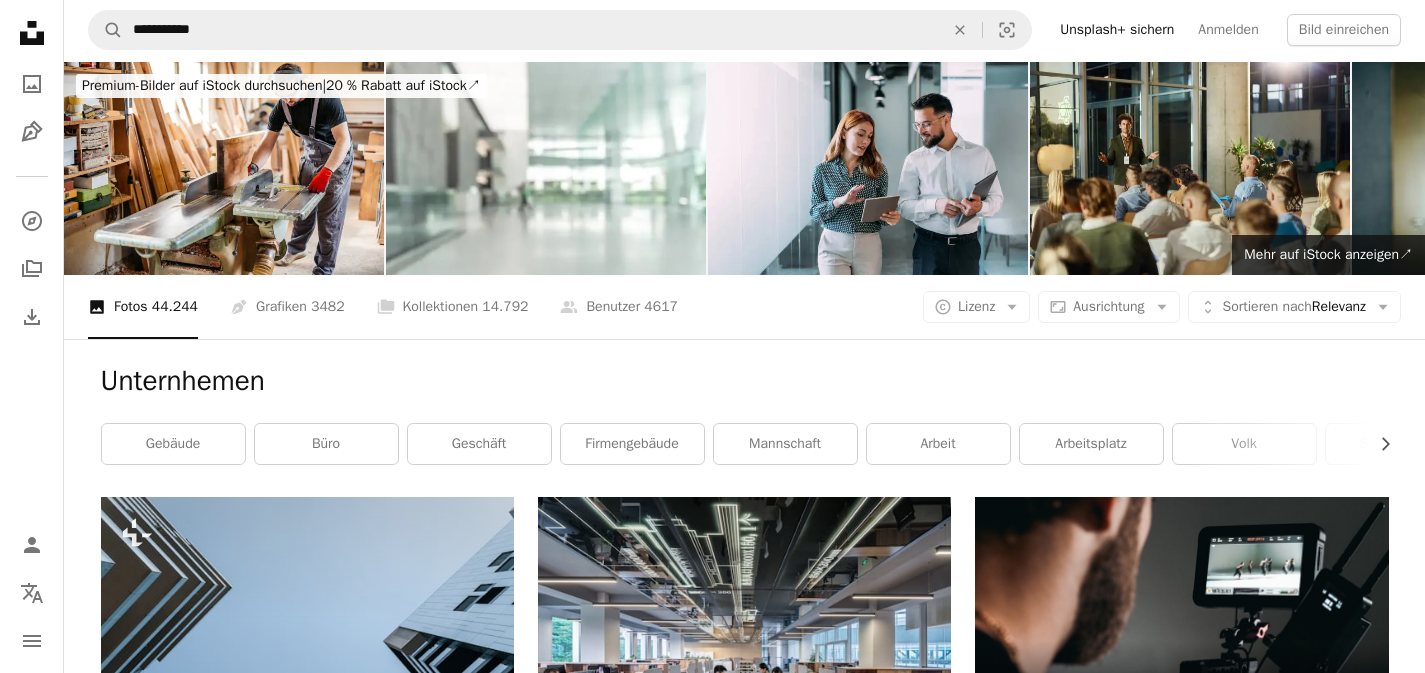 scroll, scrollTop: 3344, scrollLeft: 0, axis: vertical 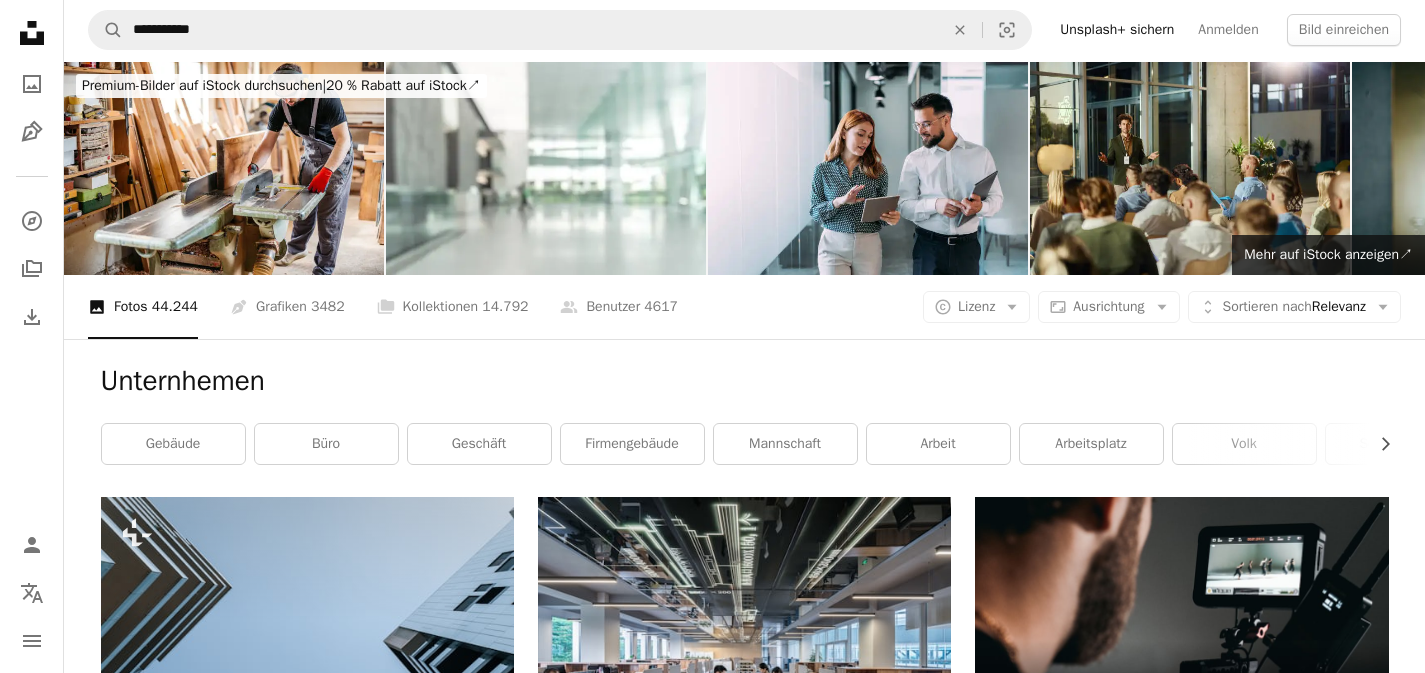 click on "Arrow pointing down" at bounding box center [474, 3796] 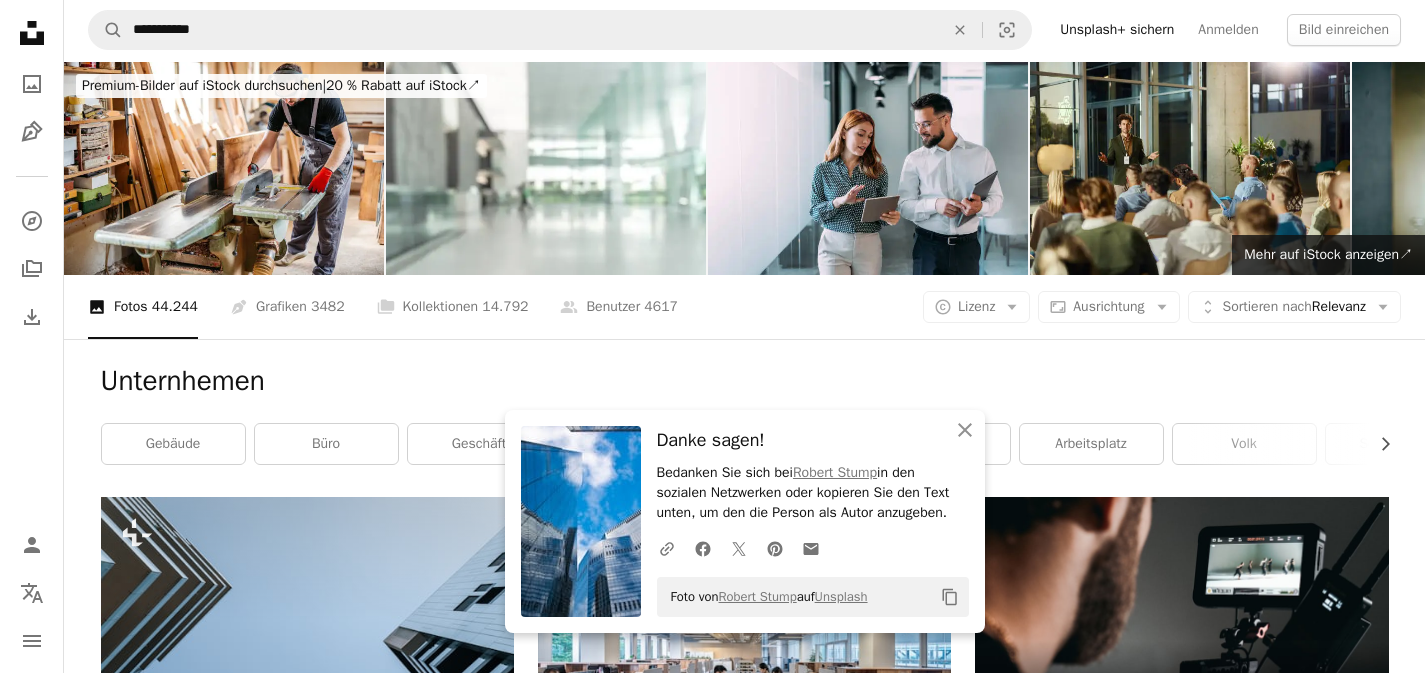 scroll, scrollTop: 4173, scrollLeft: 0, axis: vertical 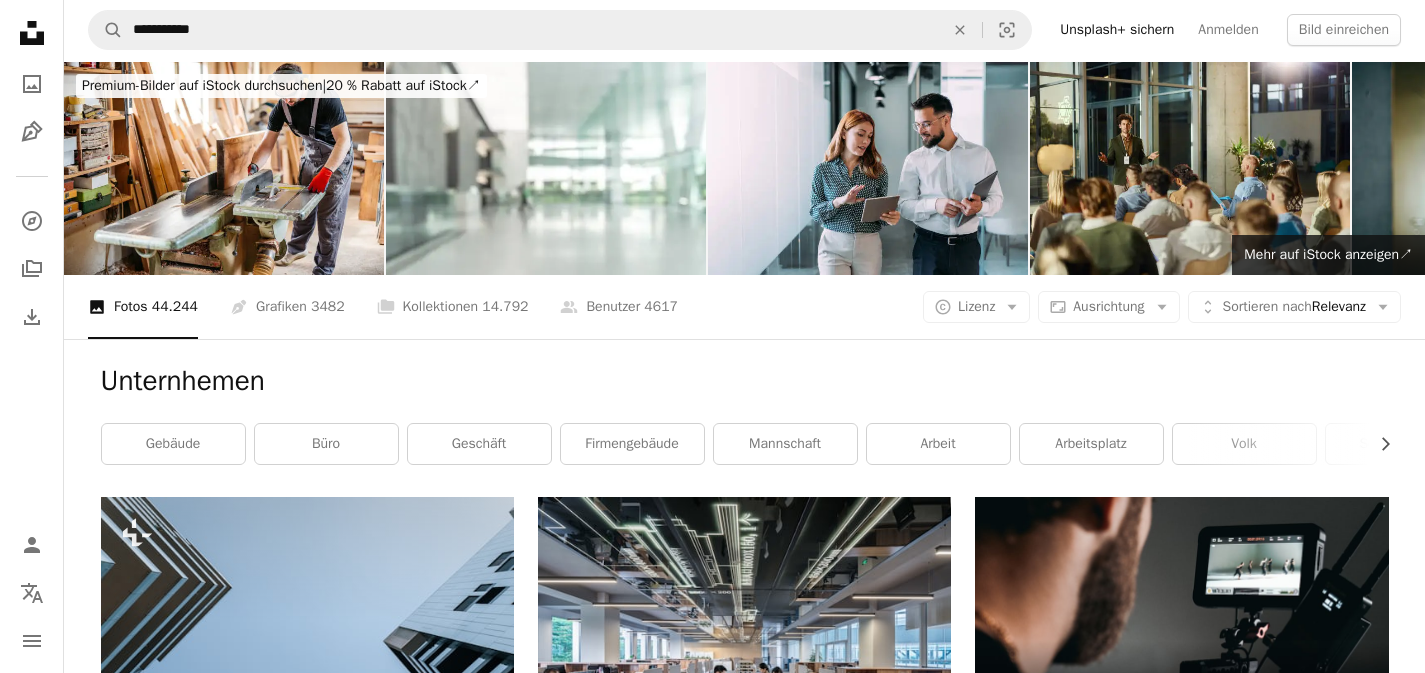 click on "Arrow pointing down" at bounding box center (1349, 5039) 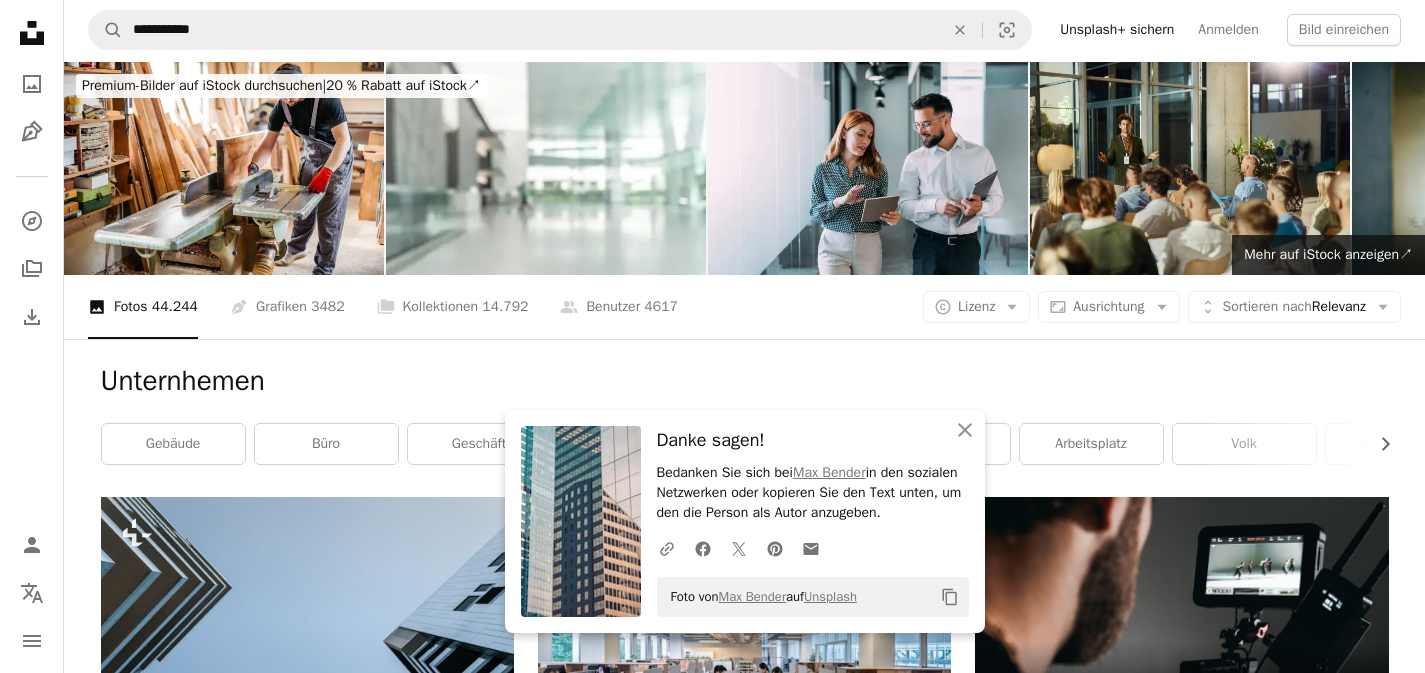 scroll, scrollTop: 5515, scrollLeft: 0, axis: vertical 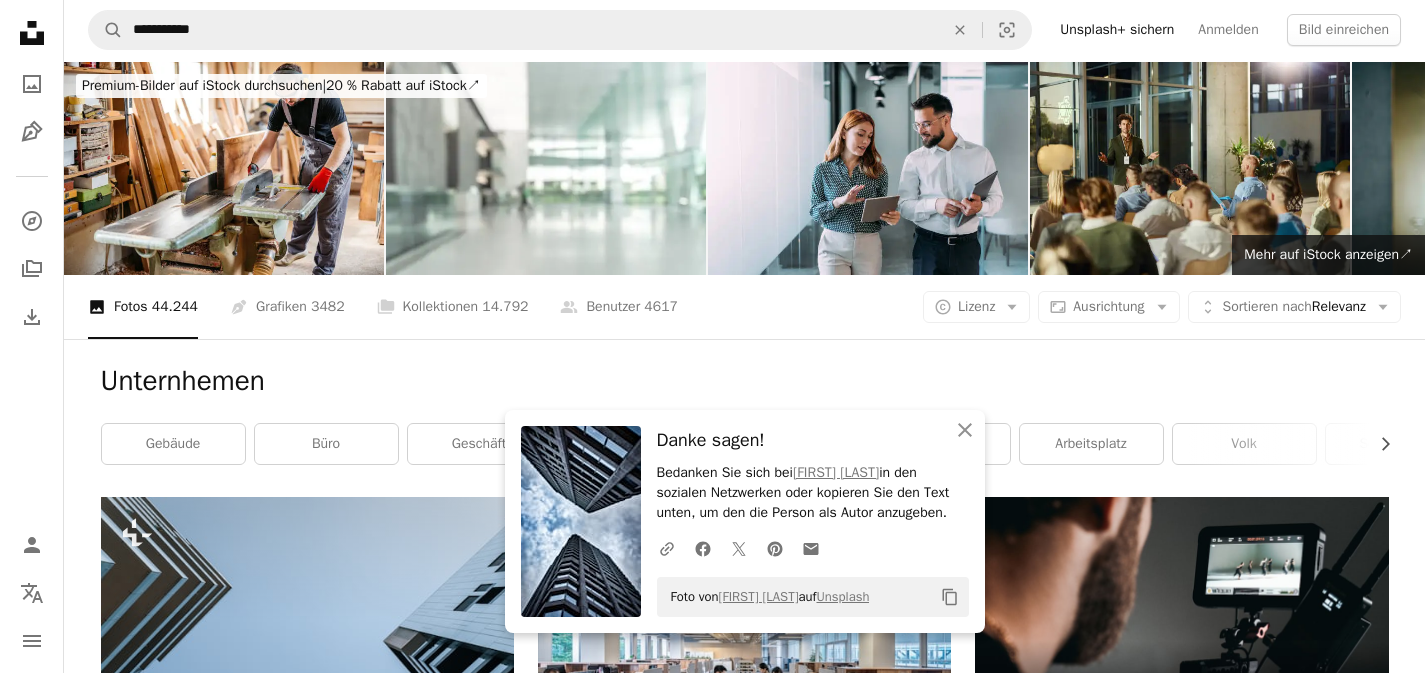 click on "Arrow pointing down" at bounding box center (911, 5979) 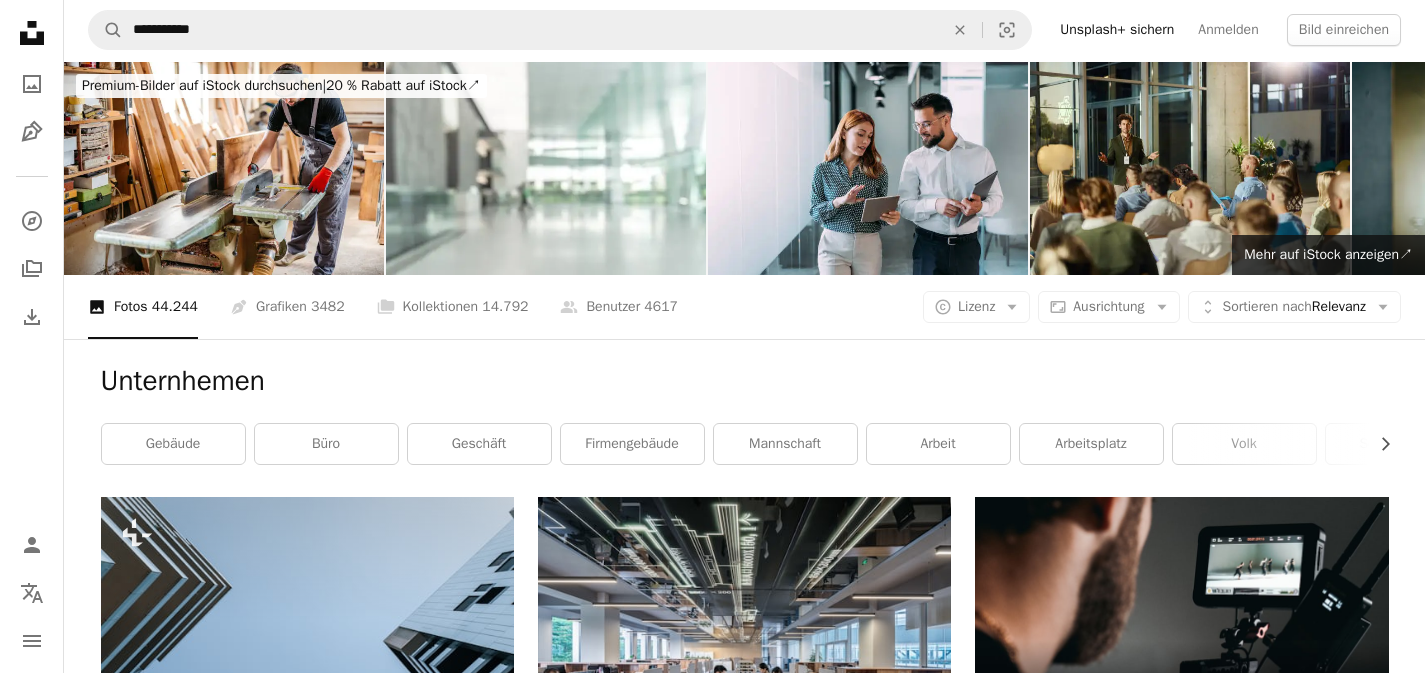 scroll, scrollTop: 5927, scrollLeft: 0, axis: vertical 